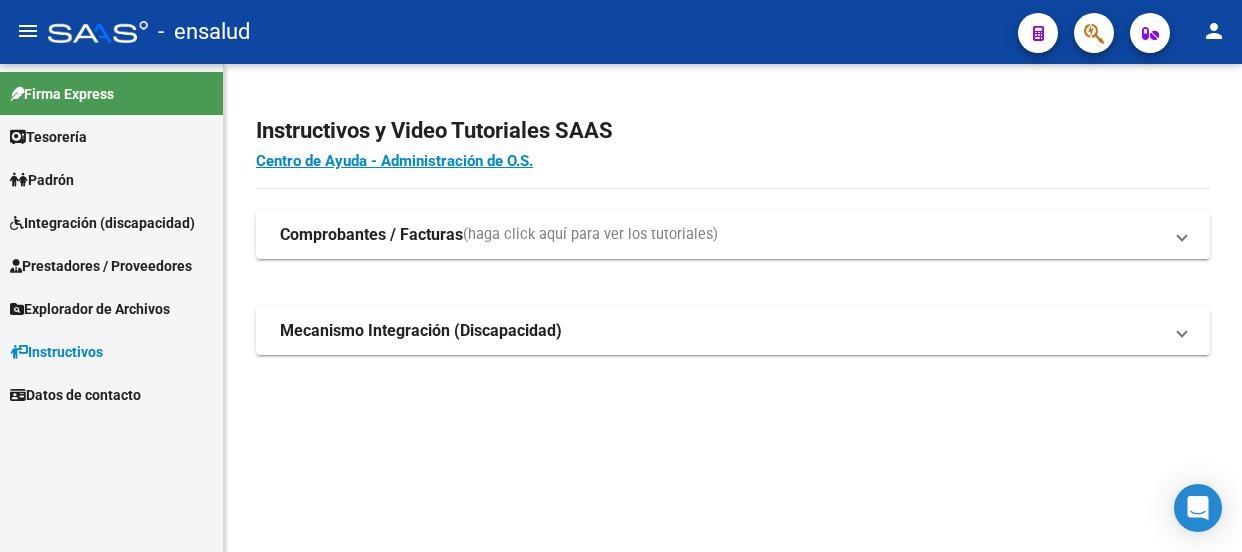 scroll, scrollTop: 0, scrollLeft: 0, axis: both 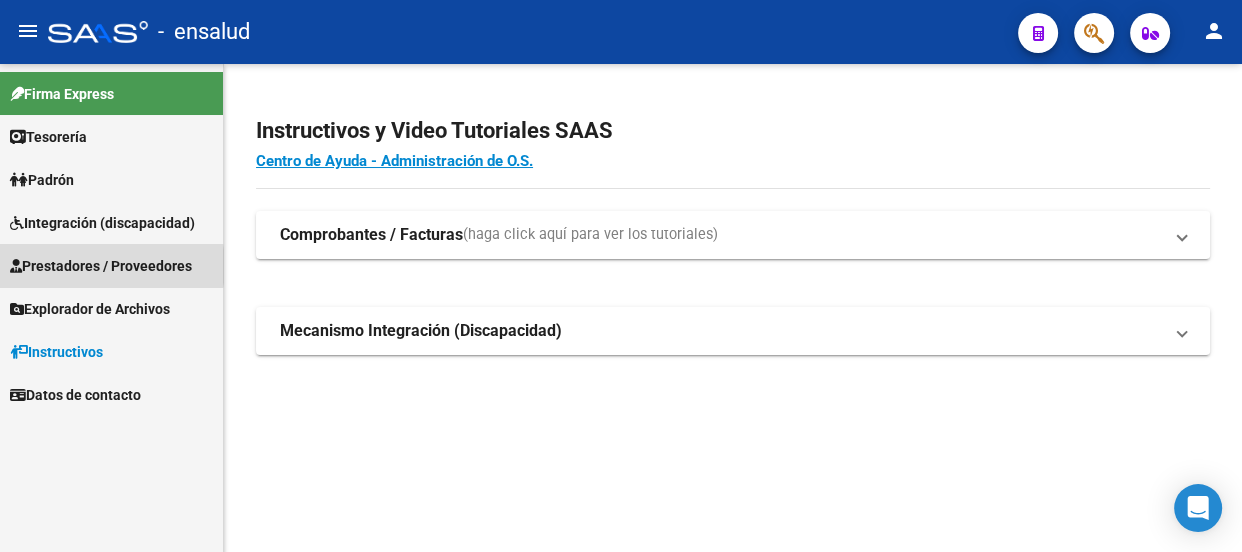 click on "Prestadores / Proveedores" at bounding box center (101, 266) 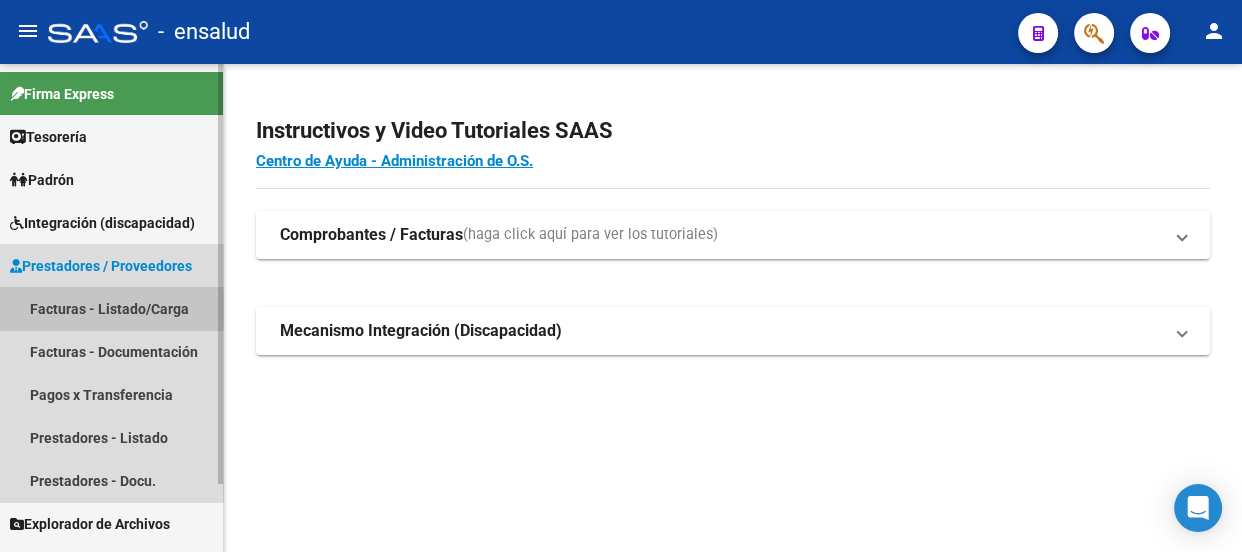 click on "Facturas - Listado/Carga" at bounding box center (111, 308) 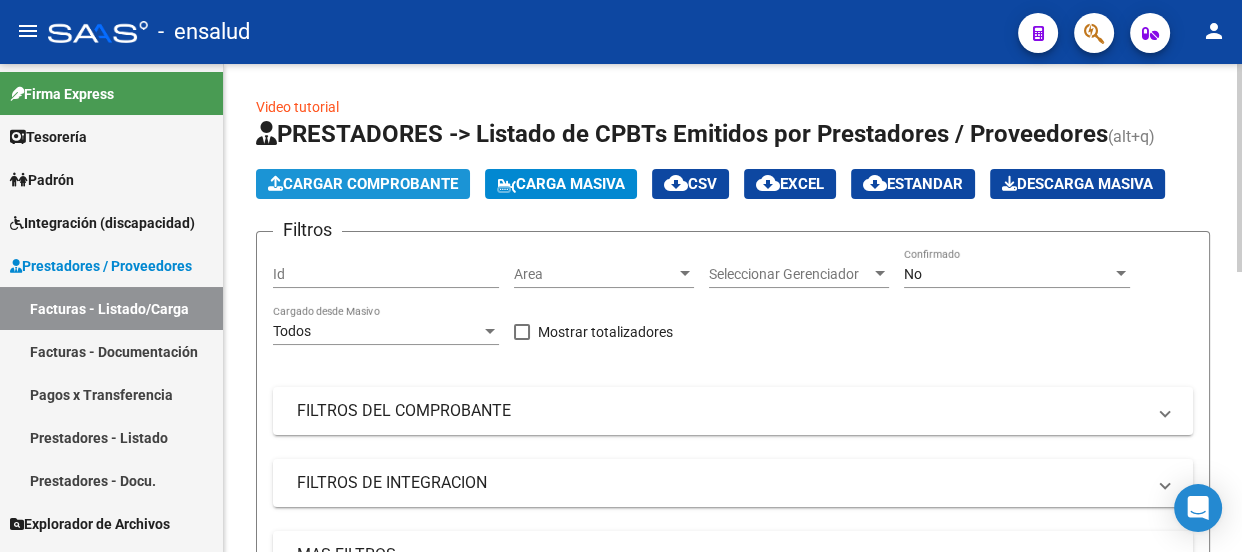 click on "Cargar Comprobante" 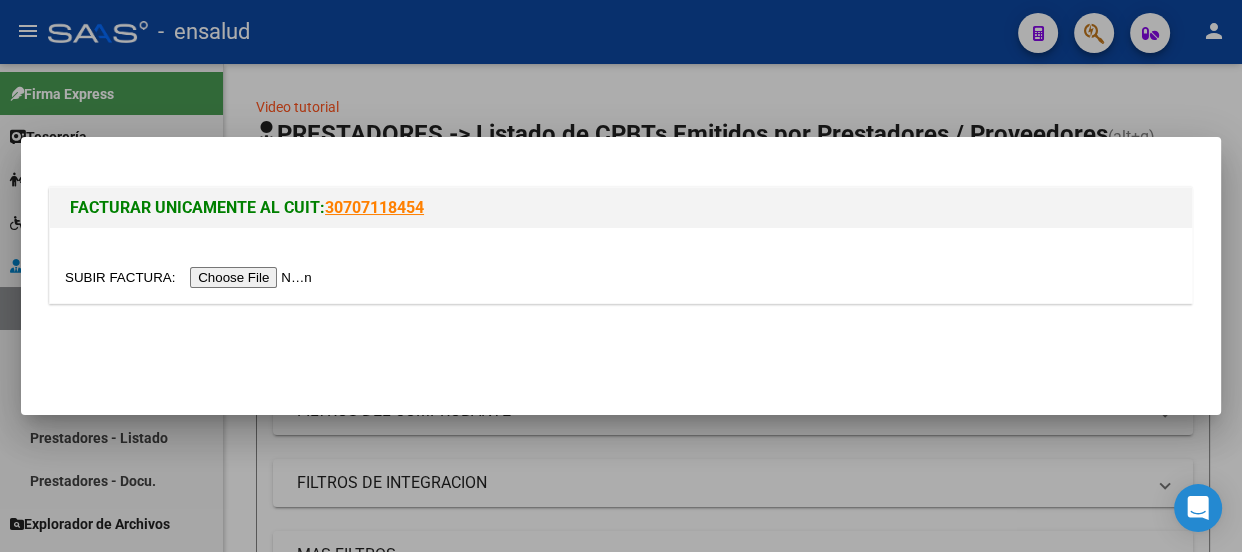 click at bounding box center (191, 277) 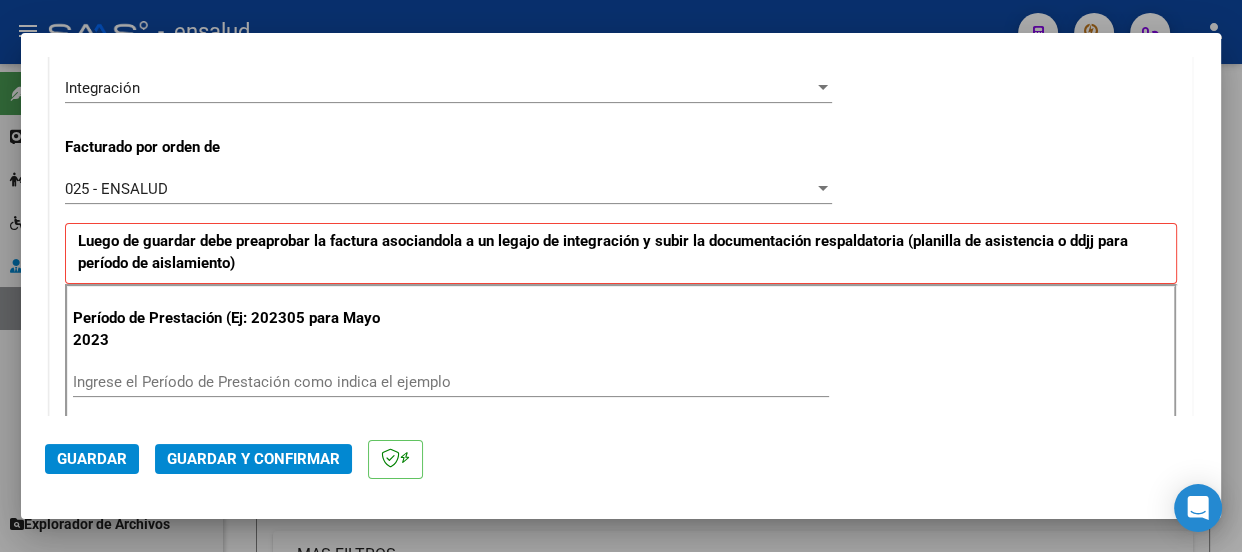 scroll, scrollTop: 545, scrollLeft: 0, axis: vertical 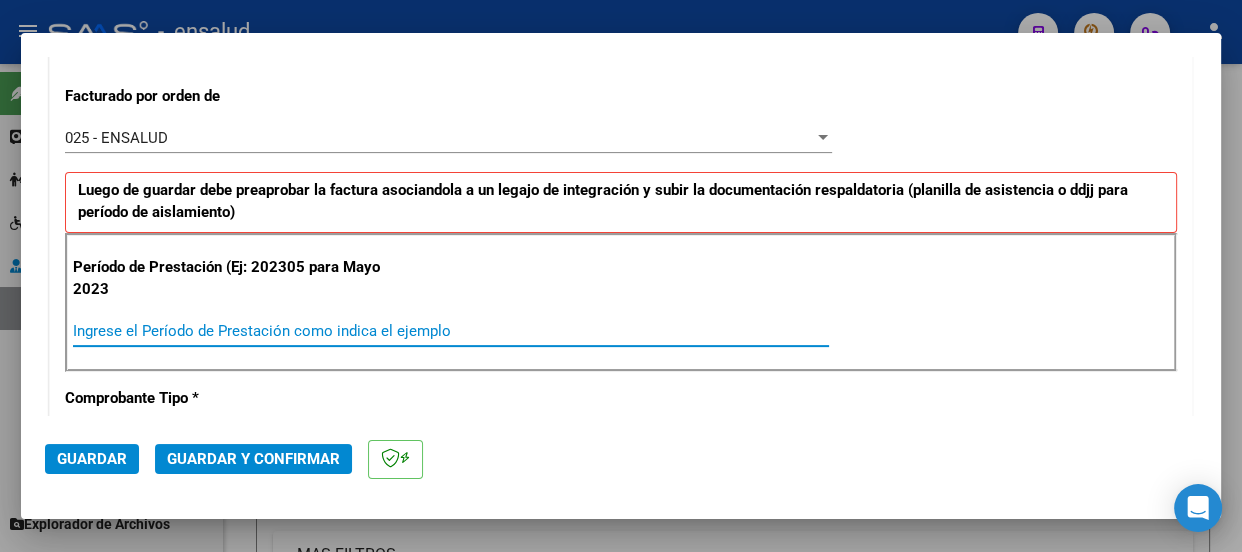 click on "Ingrese el Período de Prestación como indica el ejemplo" at bounding box center (451, 331) 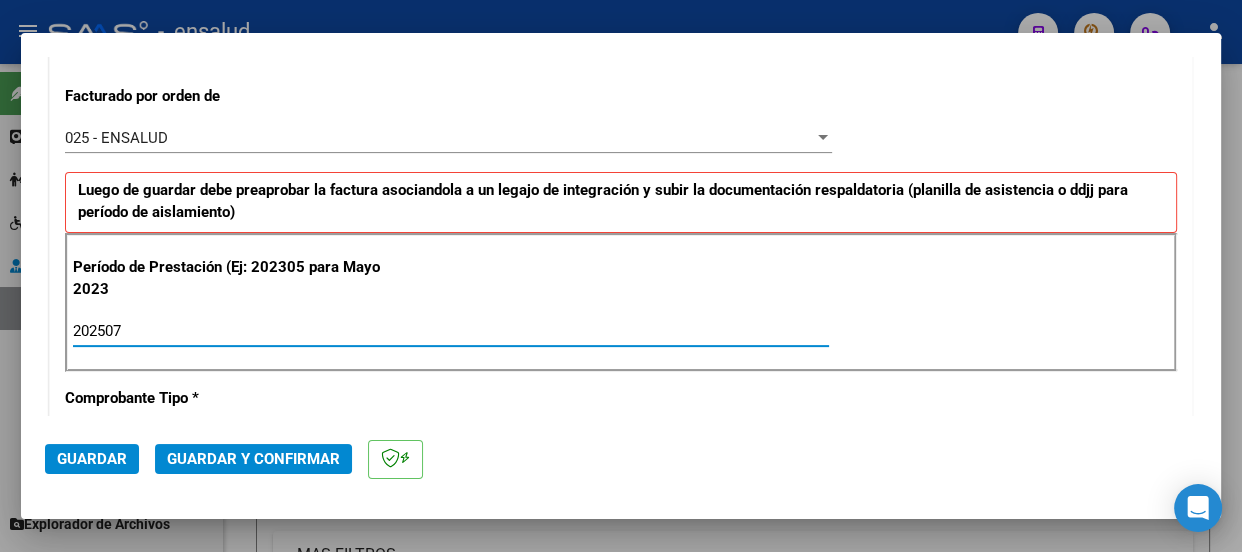 type on "202507" 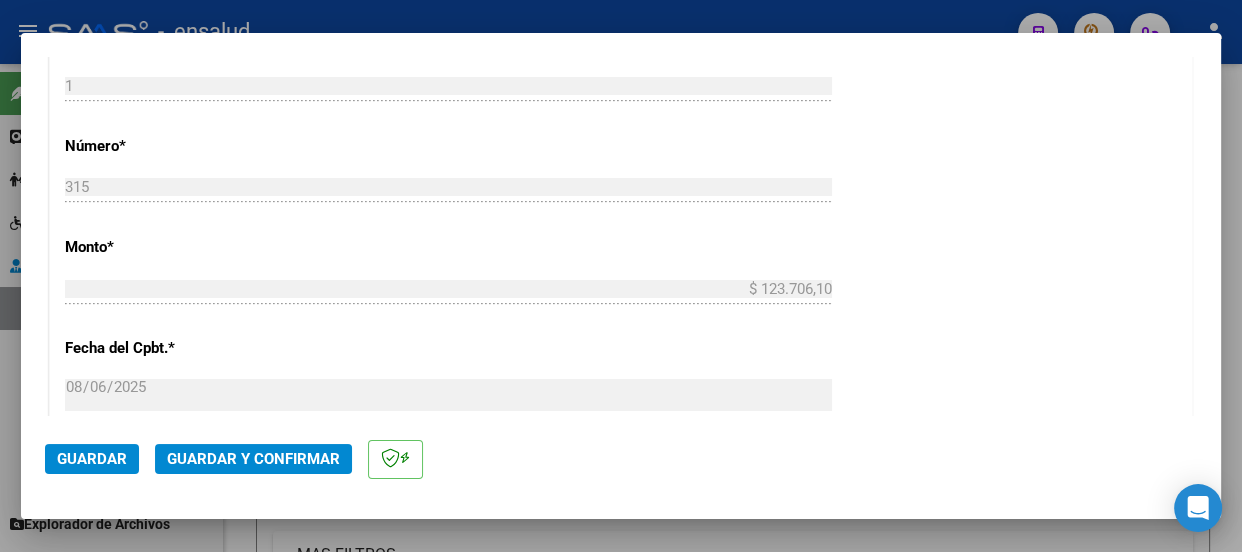 scroll, scrollTop: 1272, scrollLeft: 0, axis: vertical 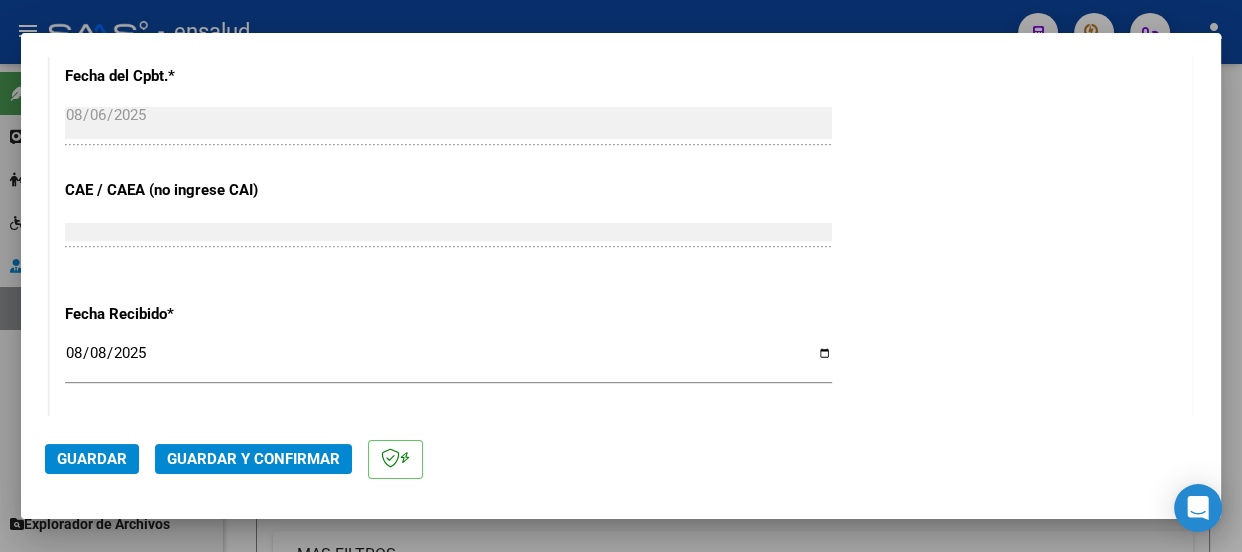 click on "Guardar" 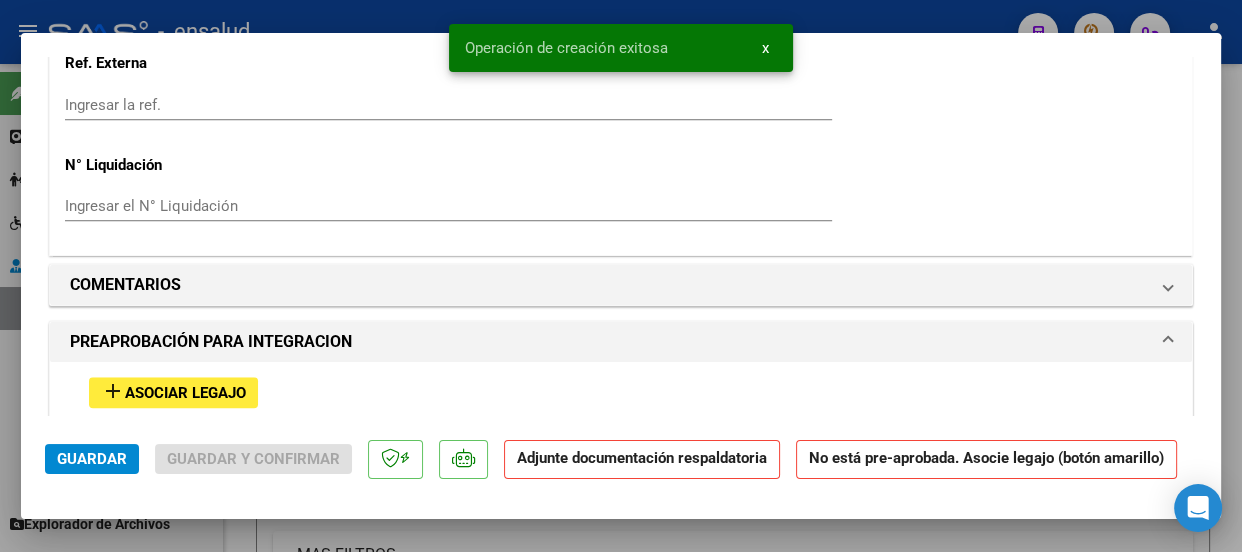 scroll, scrollTop: 1909, scrollLeft: 0, axis: vertical 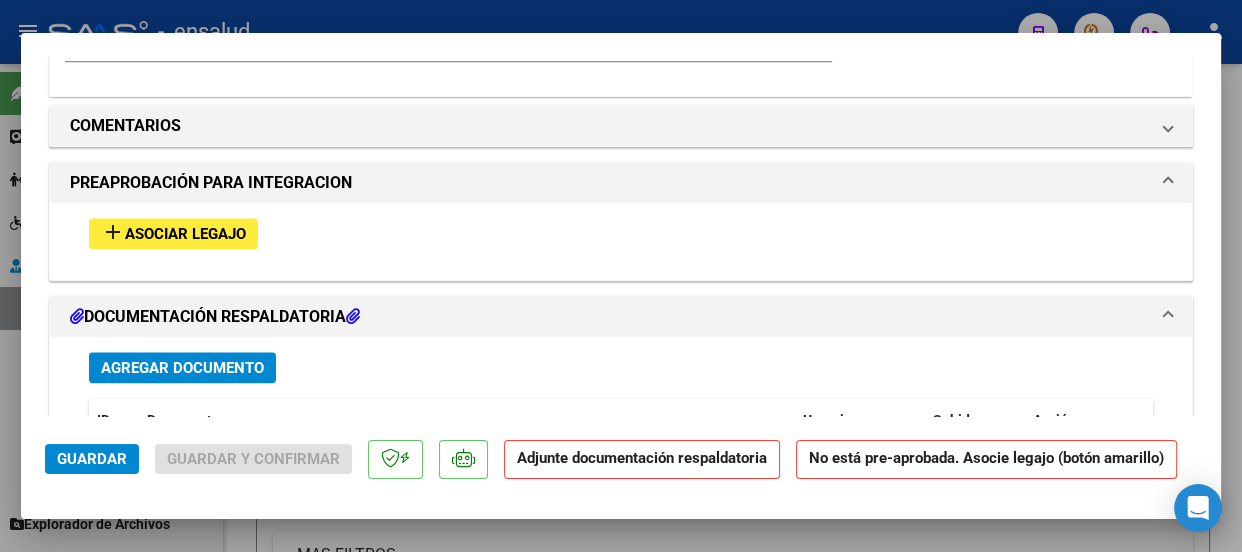 click on "Asociar Legajo" at bounding box center [185, 234] 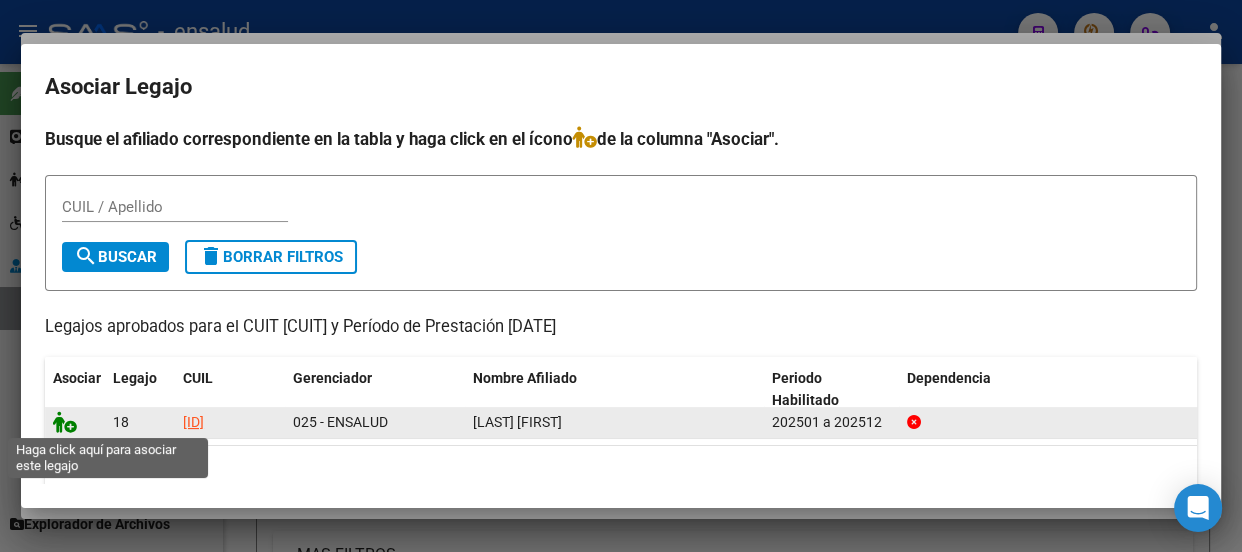 click 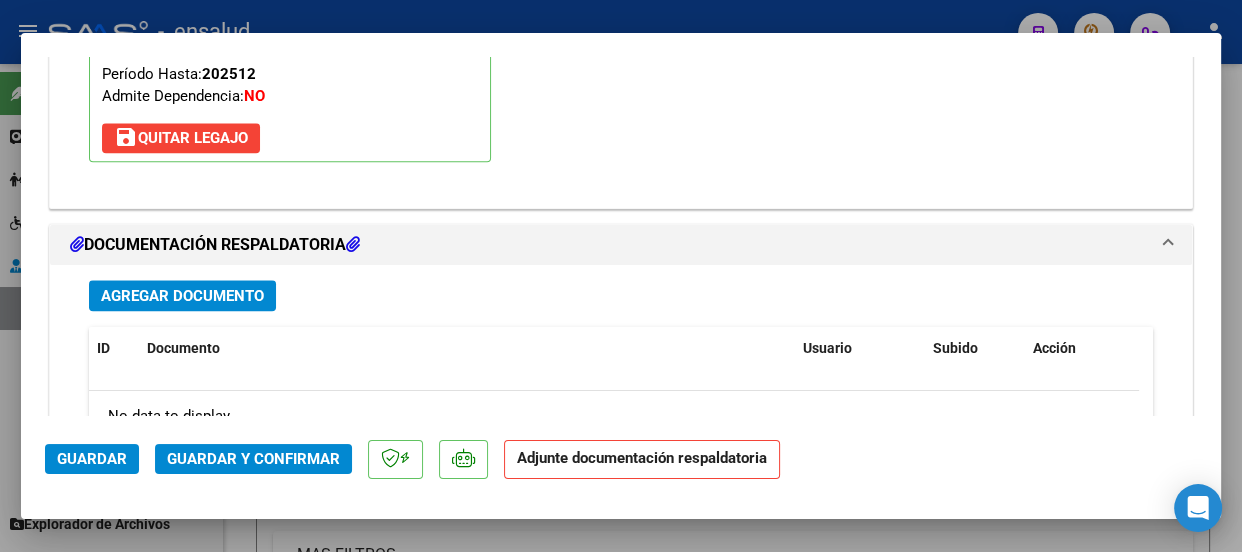 scroll, scrollTop: 2269, scrollLeft: 0, axis: vertical 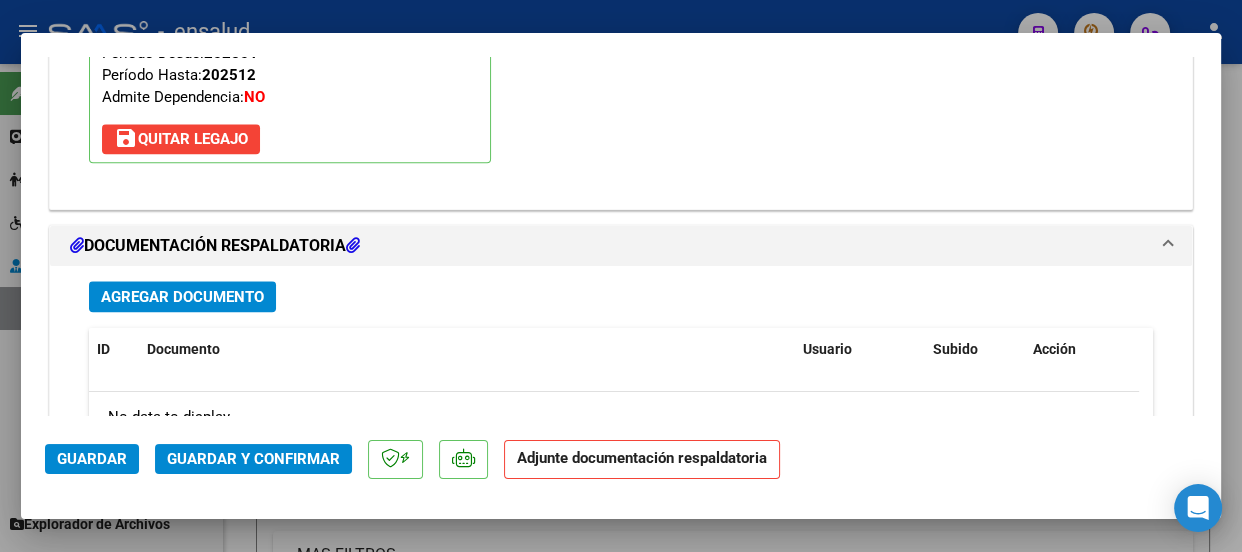 click on "Agregar Documento" at bounding box center (182, 297) 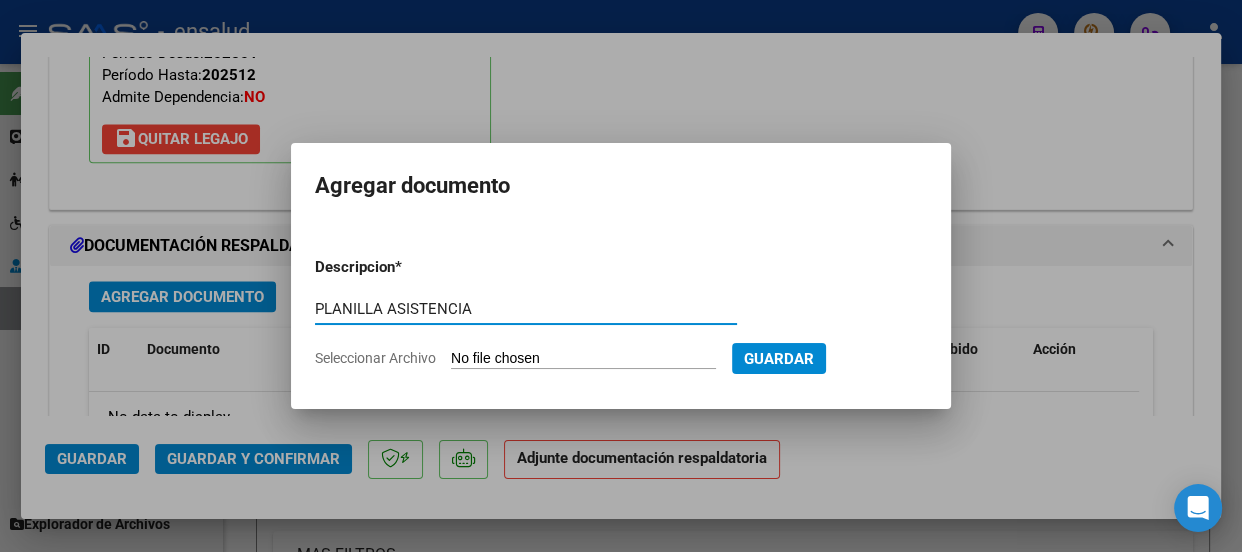 type on "PLANILLA ASISTENCIA" 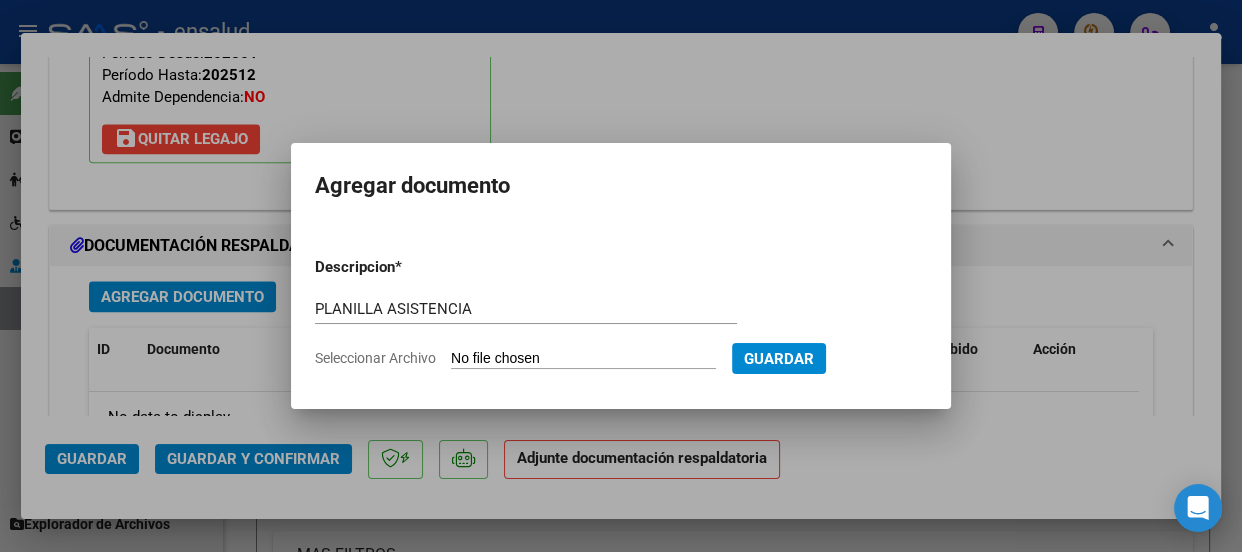 click on "Seleccionar Archivo" at bounding box center (583, 359) 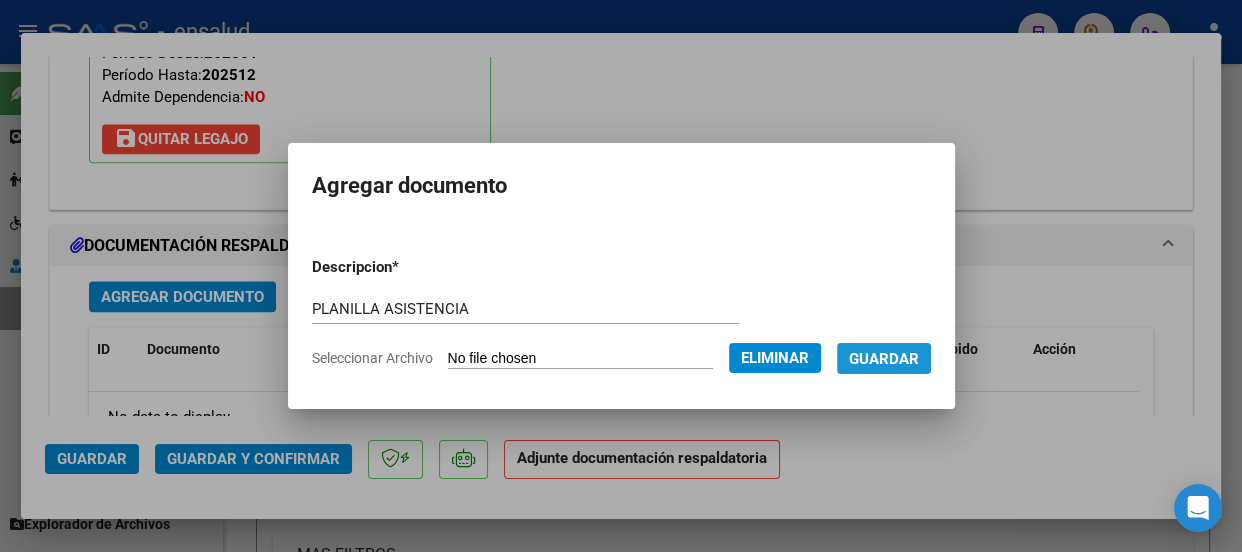 click on "Guardar" at bounding box center (884, 359) 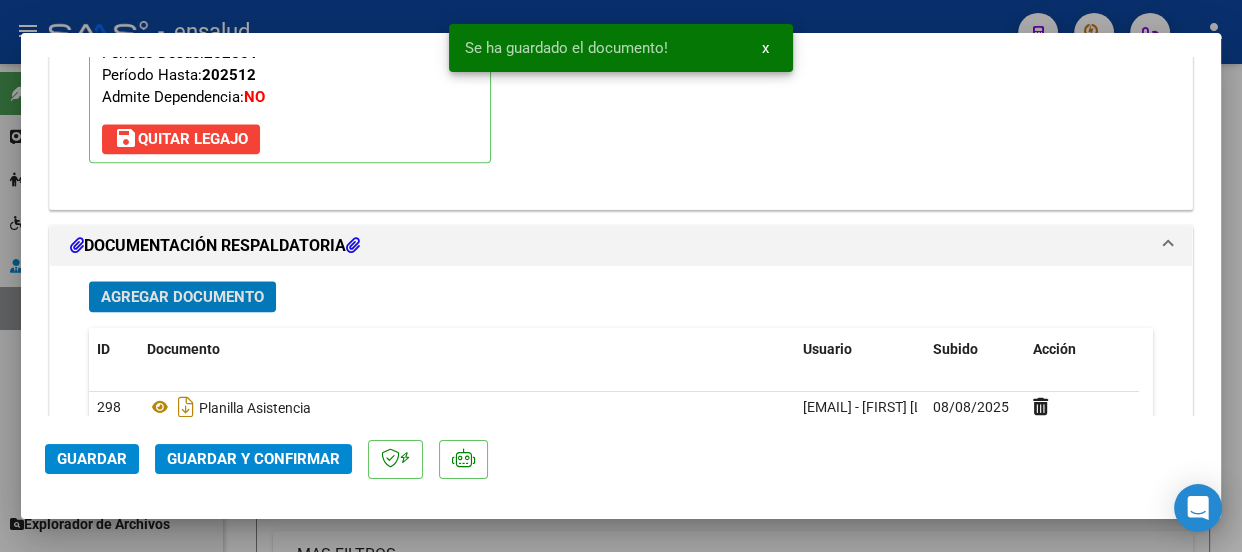 click on "Guardar y Confirmar" 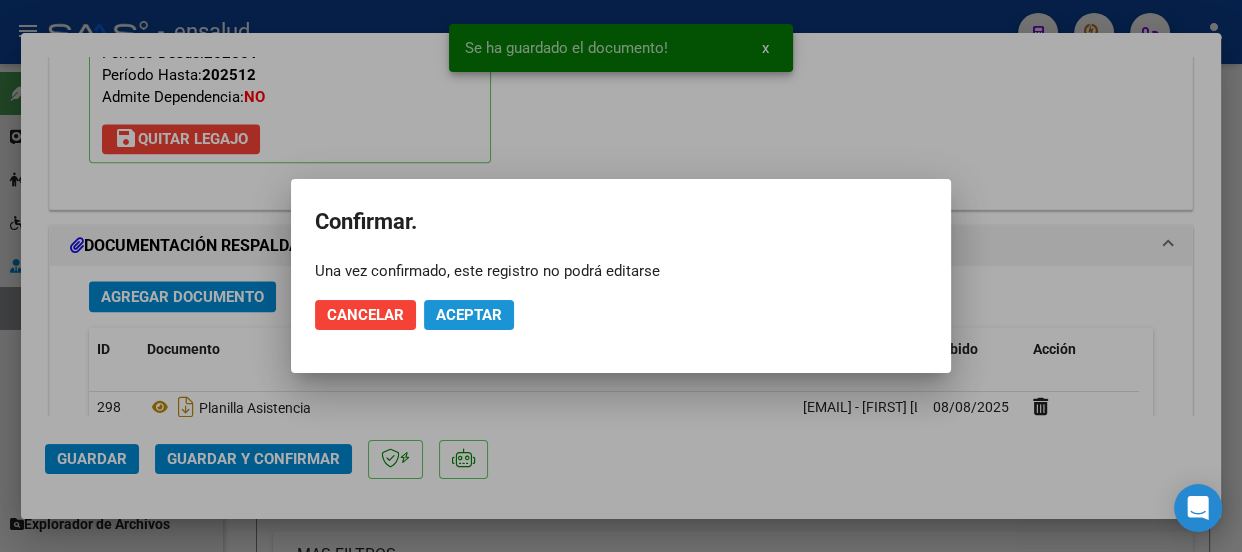 click on "Aceptar" 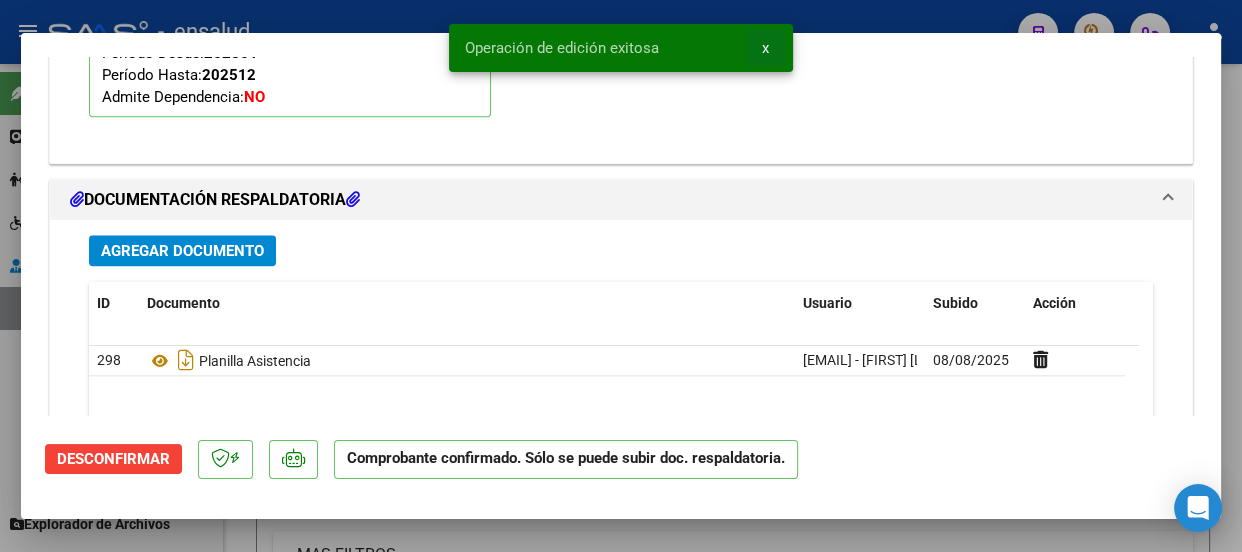 click on "x" at bounding box center [765, 48] 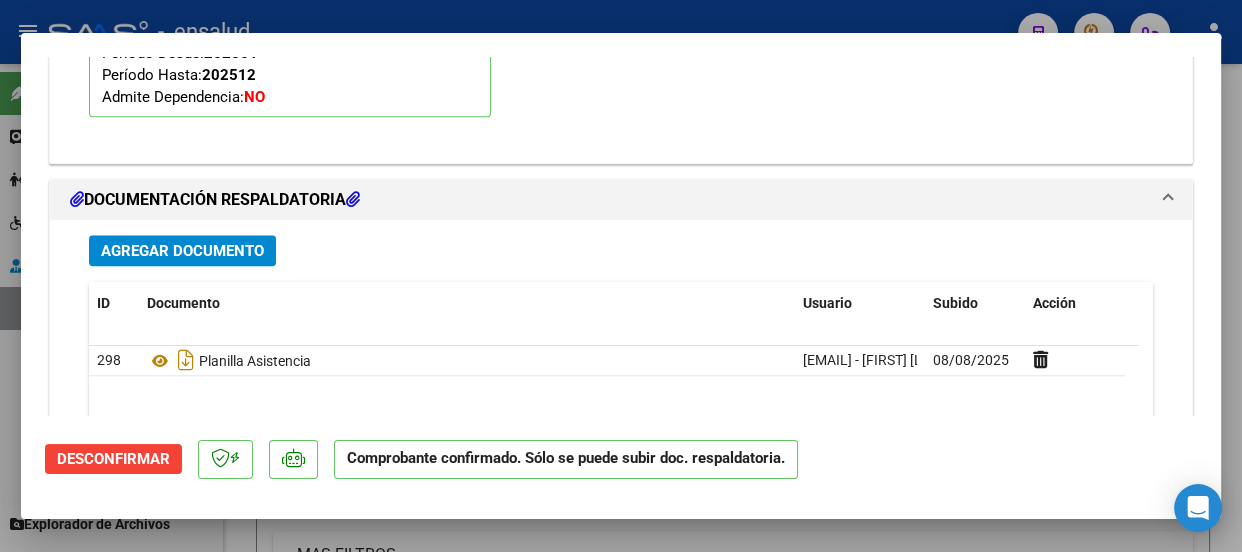 click at bounding box center (621, 276) 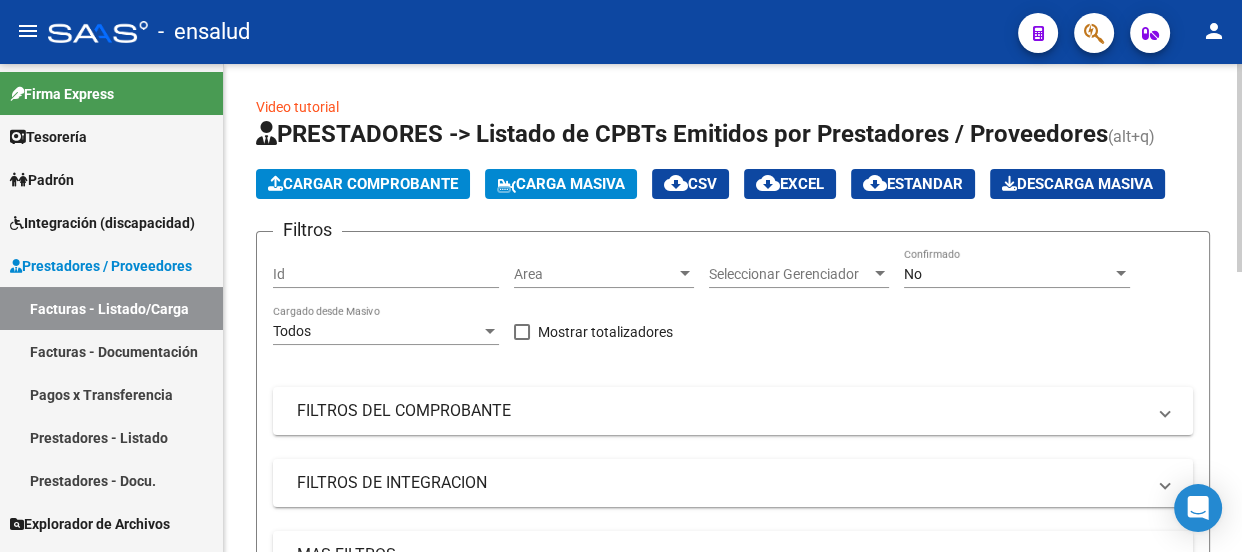 click on "Cargar Comprobante" 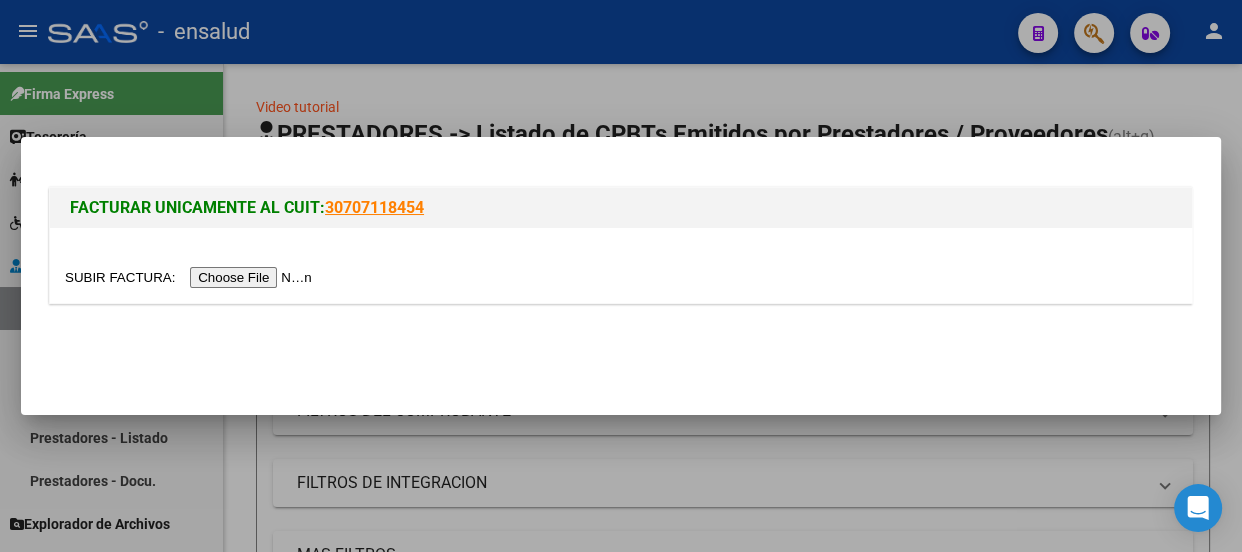 click at bounding box center (191, 277) 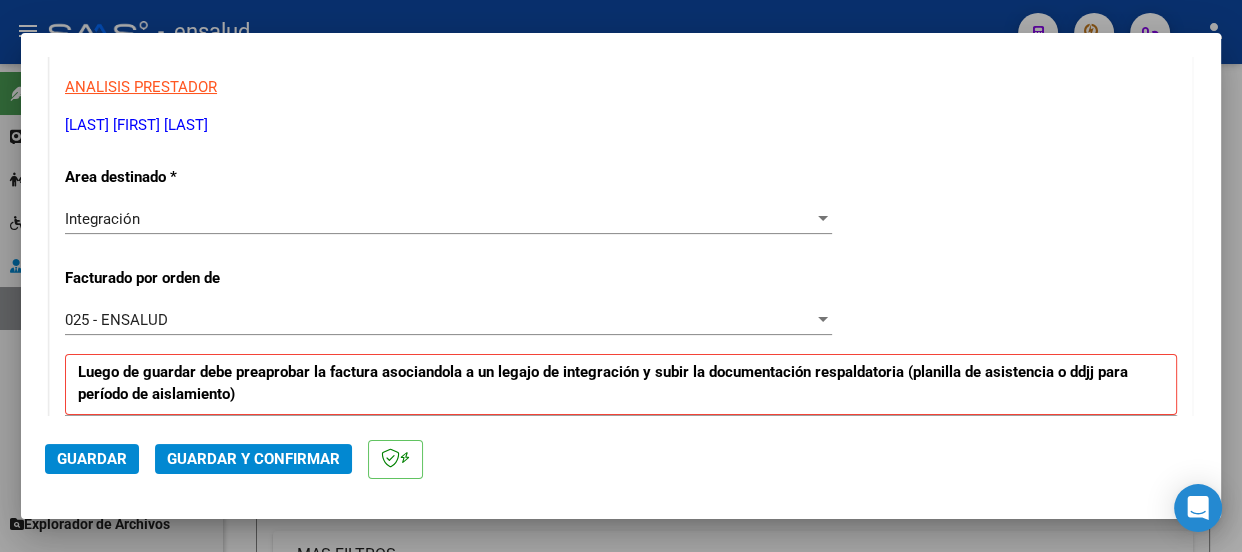 scroll, scrollTop: 636, scrollLeft: 0, axis: vertical 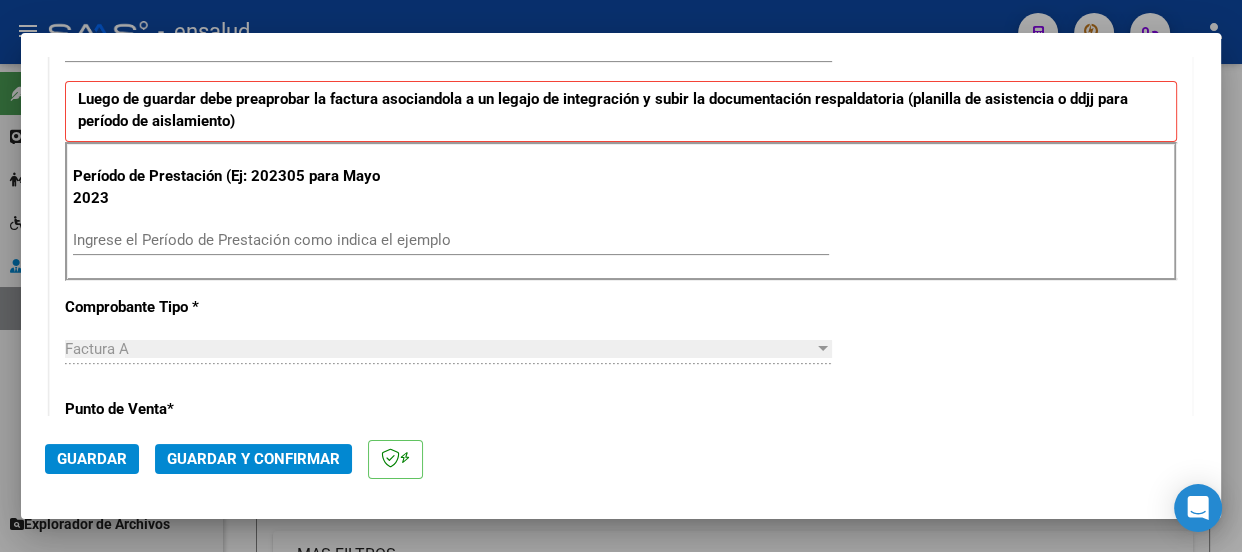 click on "Ingrese el Período de Prestación como indica el ejemplo" at bounding box center [451, 240] 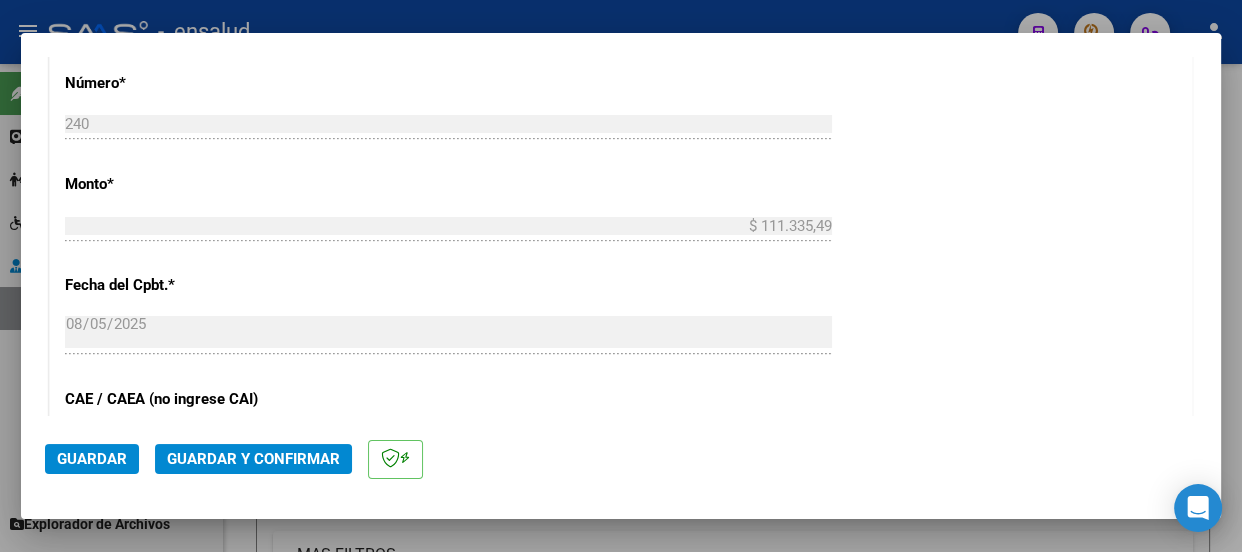 scroll, scrollTop: 1090, scrollLeft: 0, axis: vertical 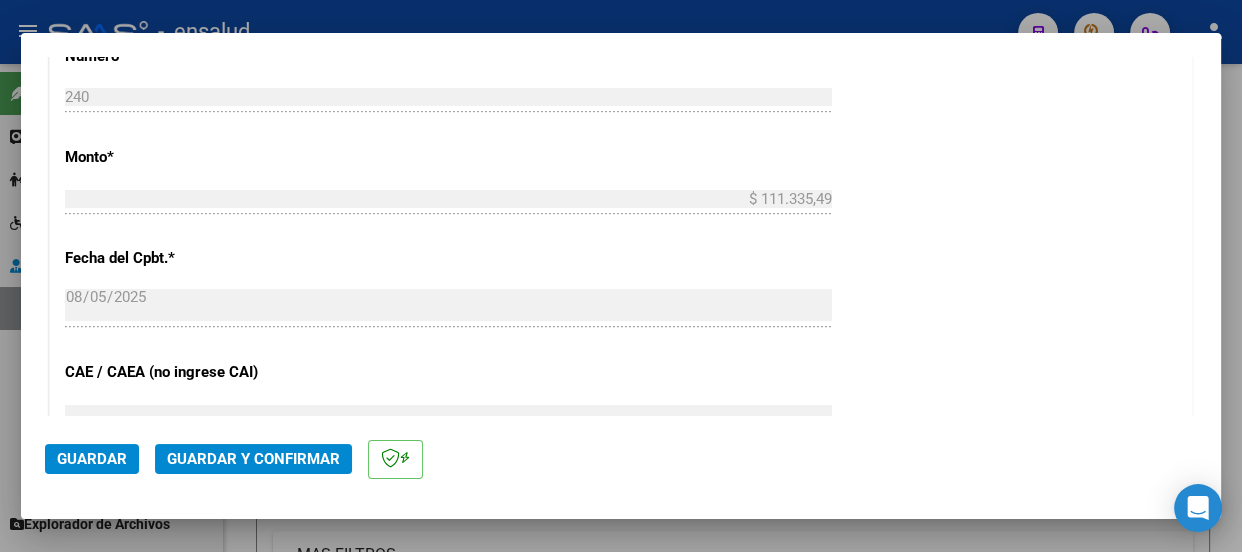 type on "202507" 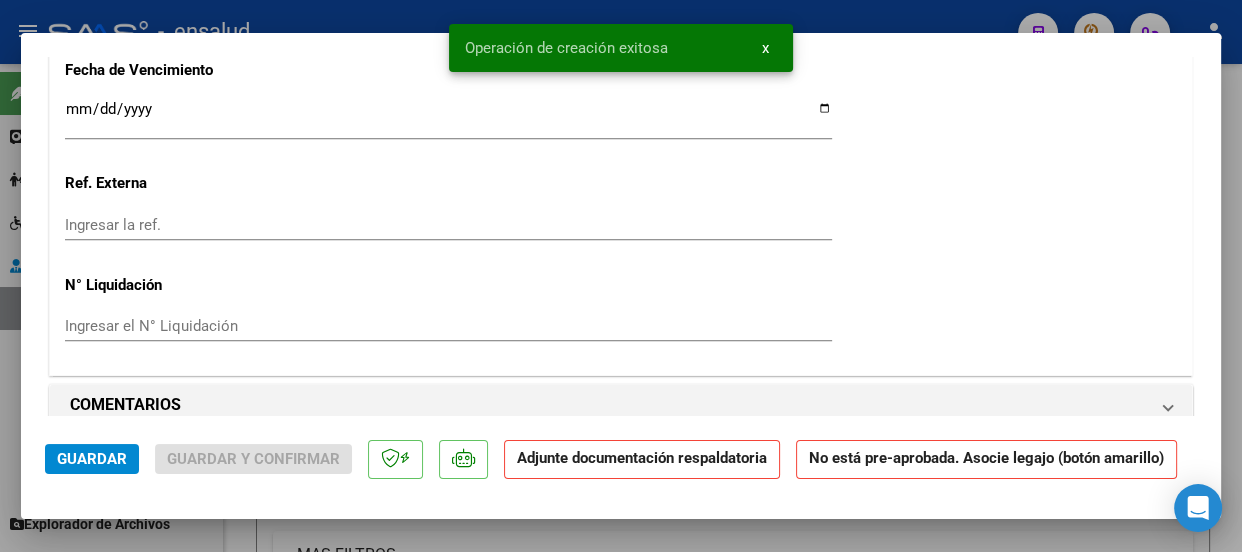 scroll, scrollTop: 1818, scrollLeft: 0, axis: vertical 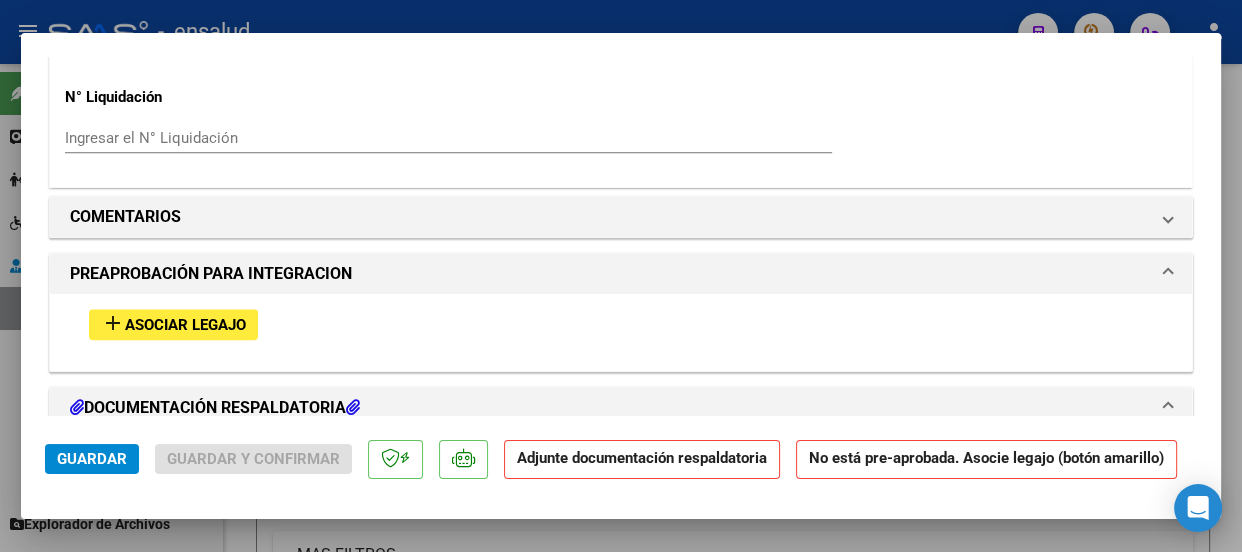 click on "Asociar Legajo" at bounding box center [185, 325] 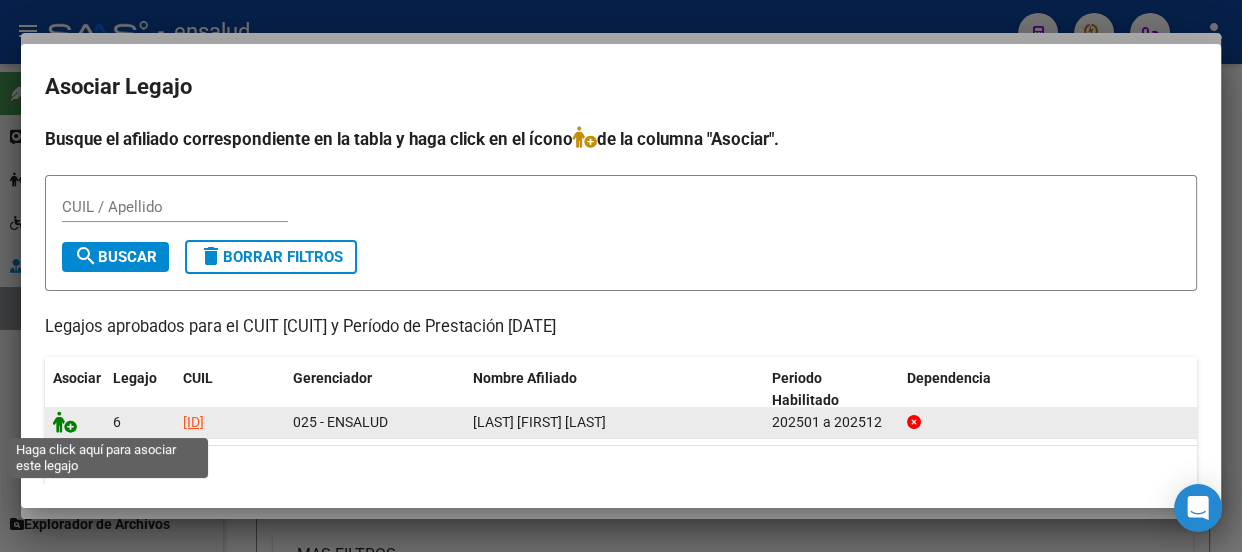 click 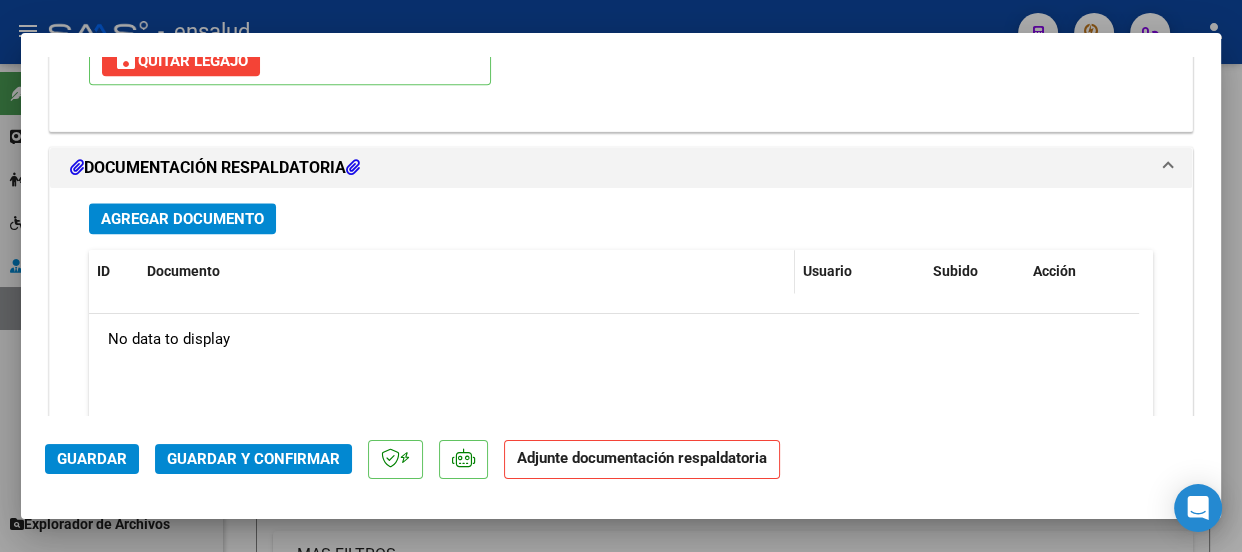 scroll, scrollTop: 2325, scrollLeft: 0, axis: vertical 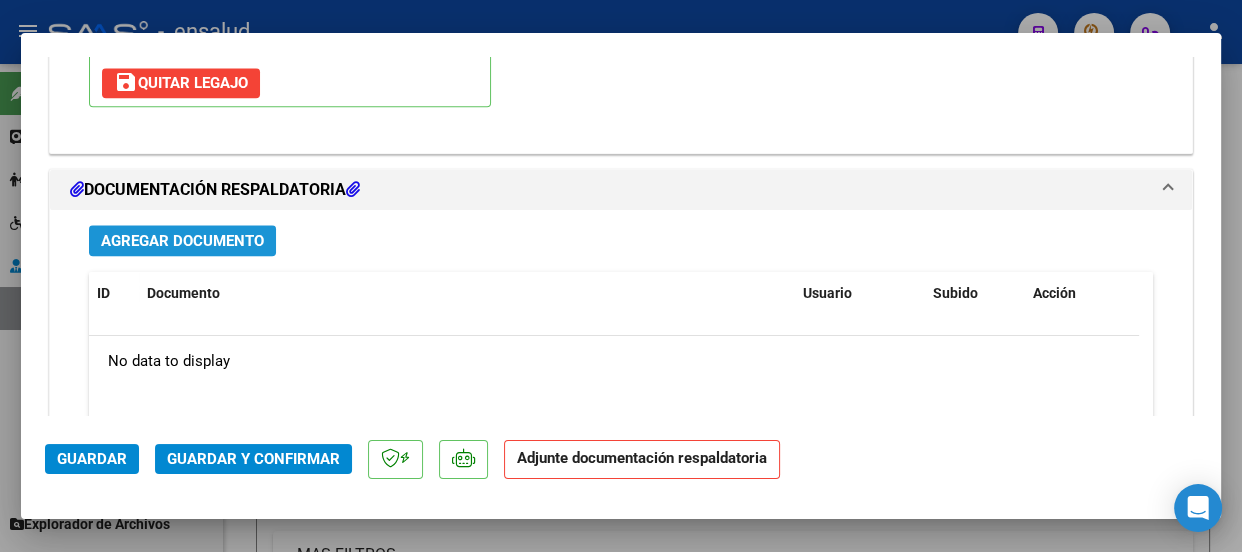 click on "Agregar Documento" at bounding box center [182, 241] 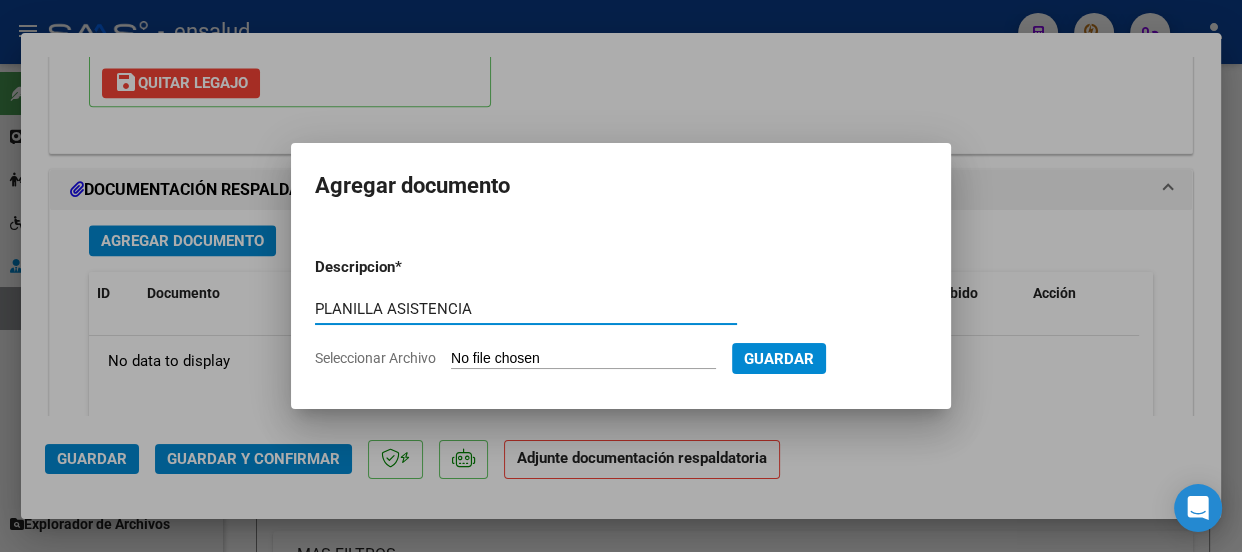 type on "PLANILLA ASISTENCIA" 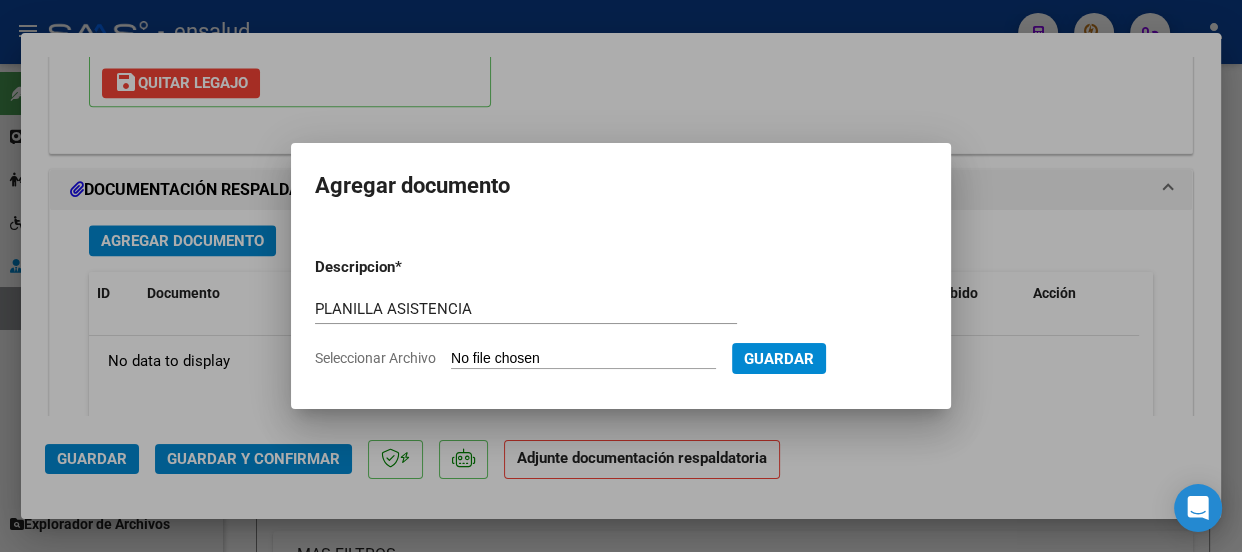 type on "C:\fakepath\[LAST] [FIRST]_[DATE]_[LAST] [FIRST]_[PHONE].pdf" 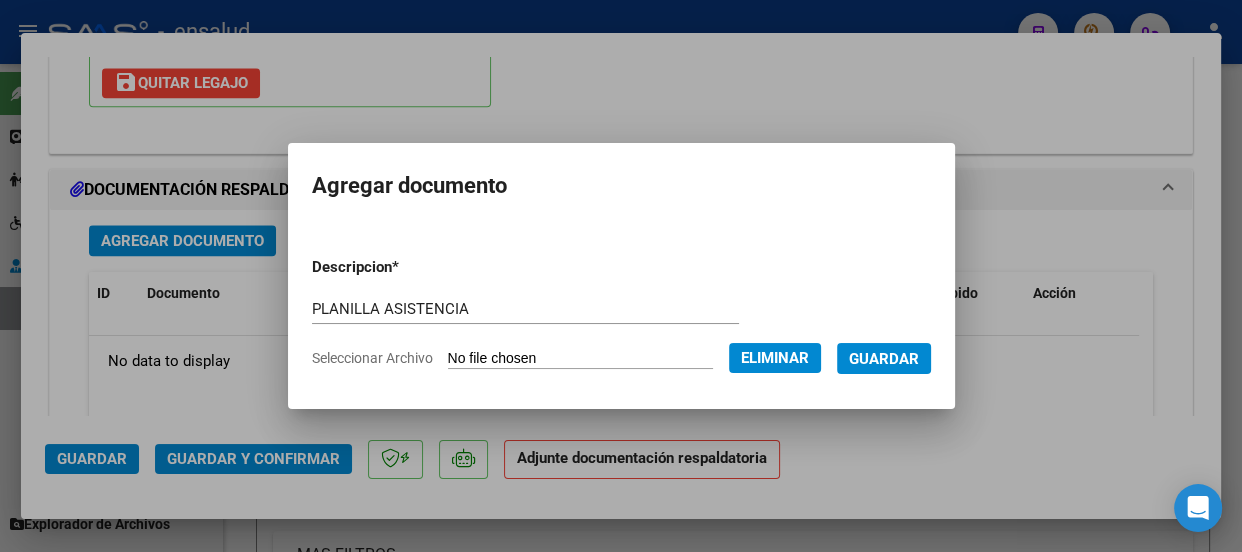 click on "Guardar" at bounding box center (884, 359) 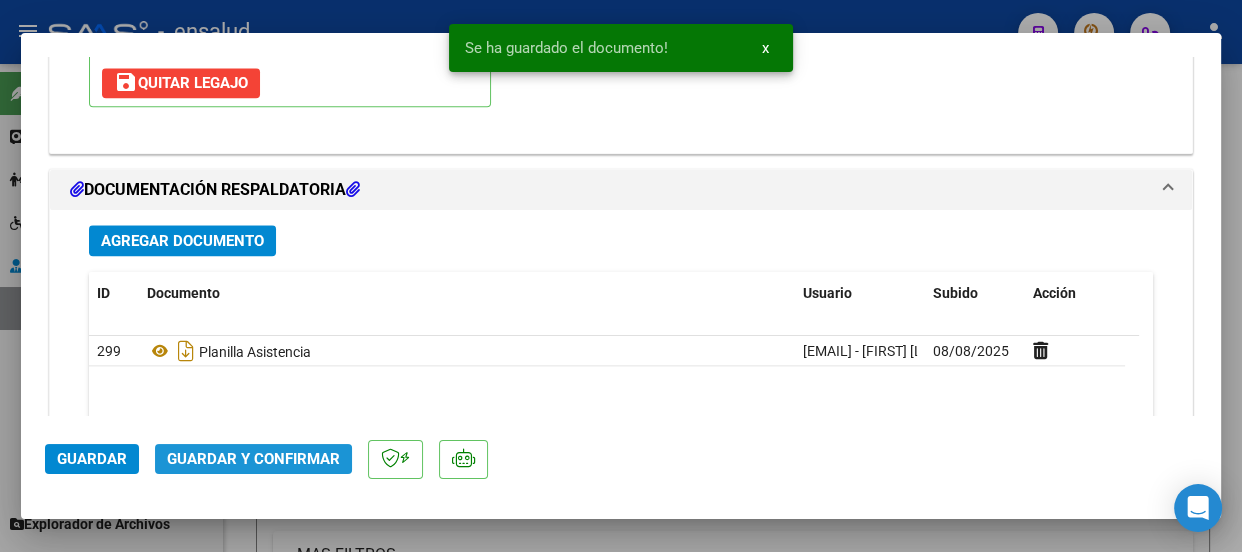 click on "Guardar y Confirmar" 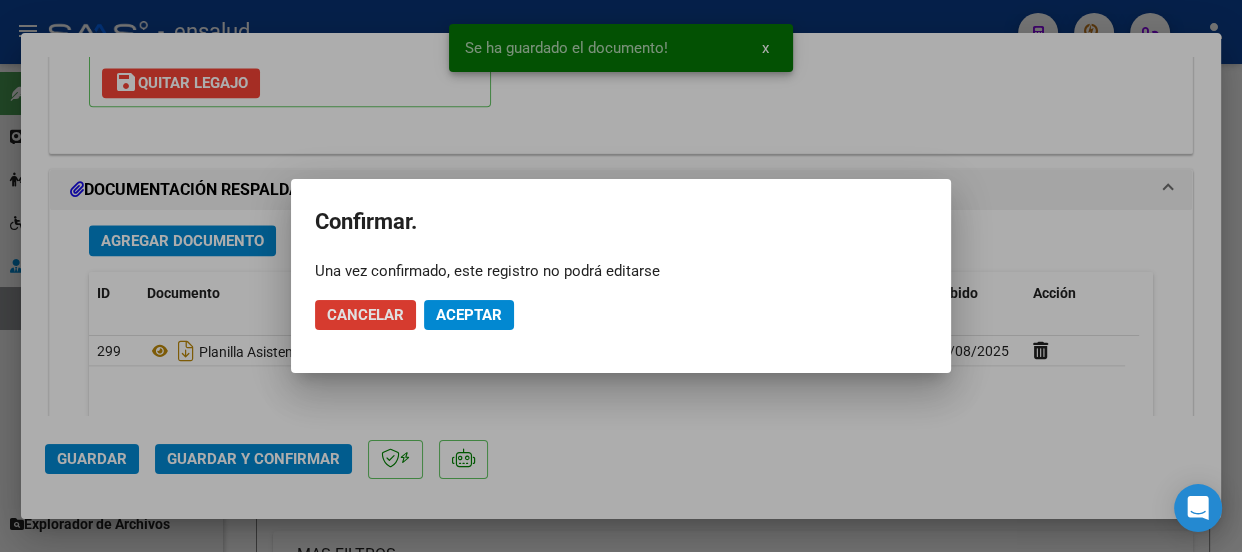 click on "Aceptar" 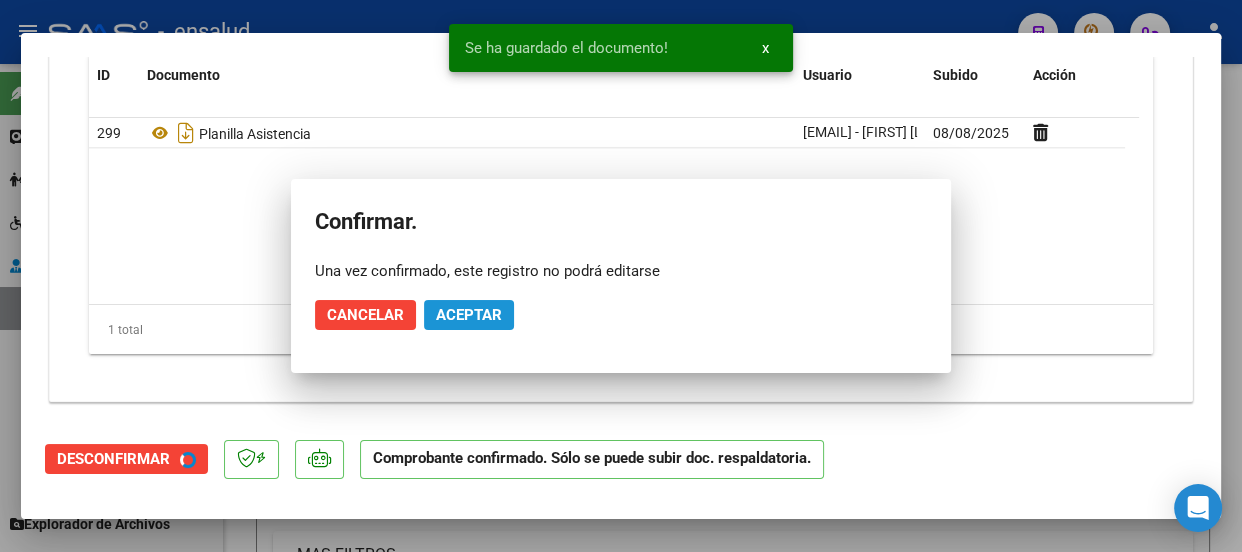 scroll, scrollTop: 2144, scrollLeft: 0, axis: vertical 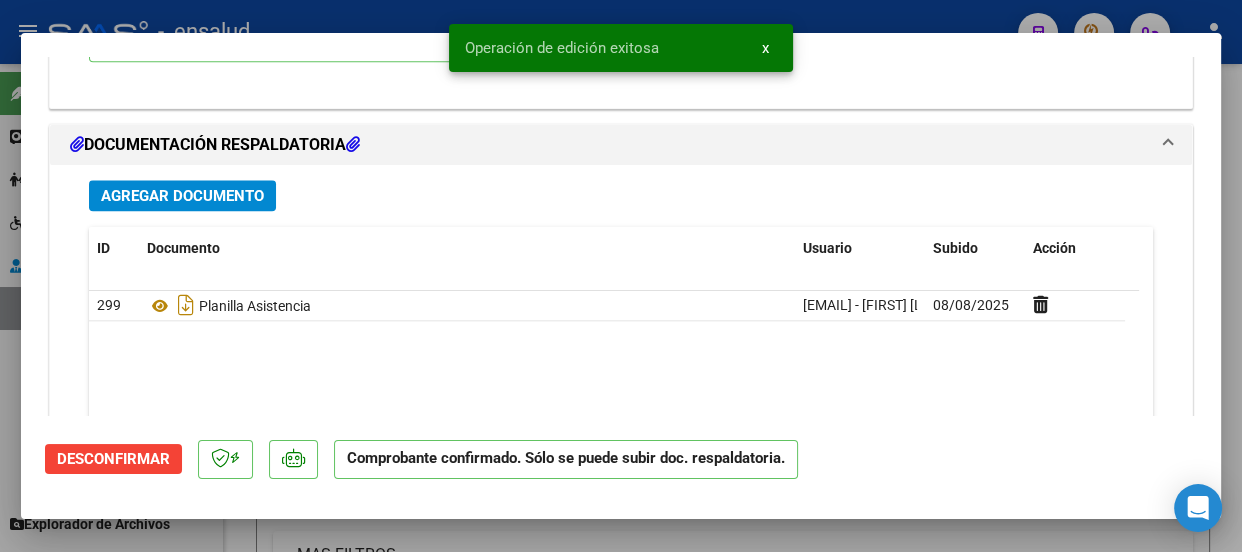 click on "x" at bounding box center (765, 48) 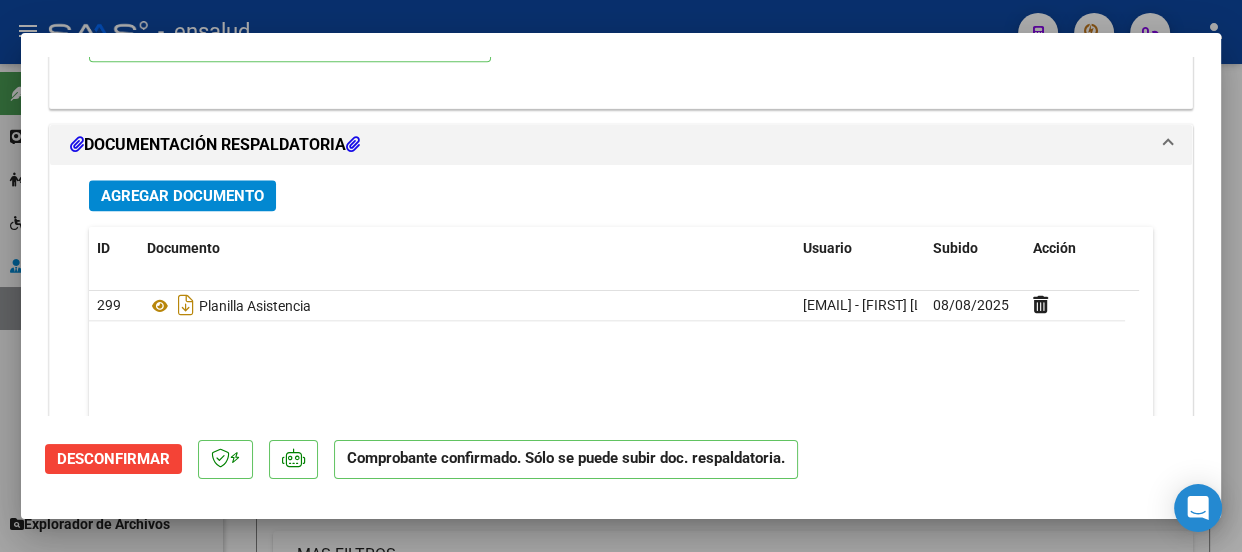 click at bounding box center (621, 276) 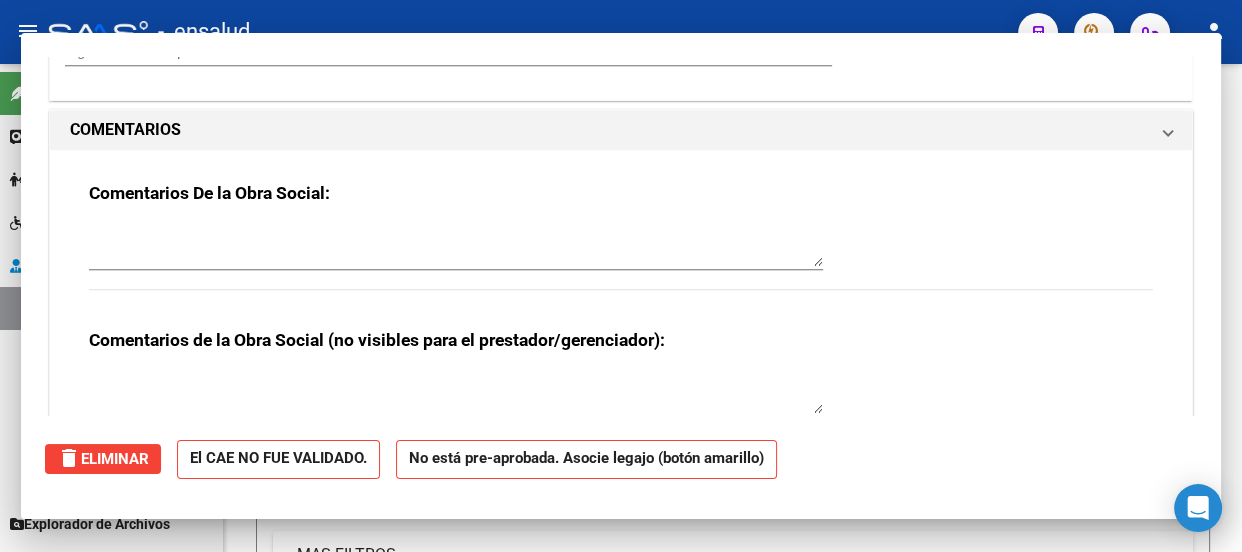 type 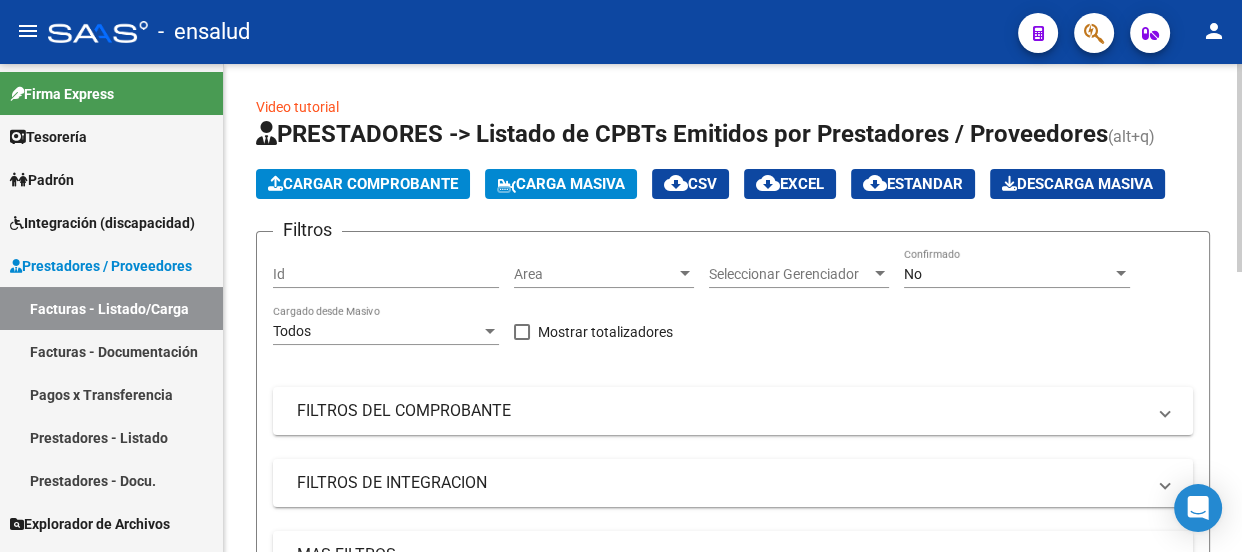 click on "Cargar Comprobante" 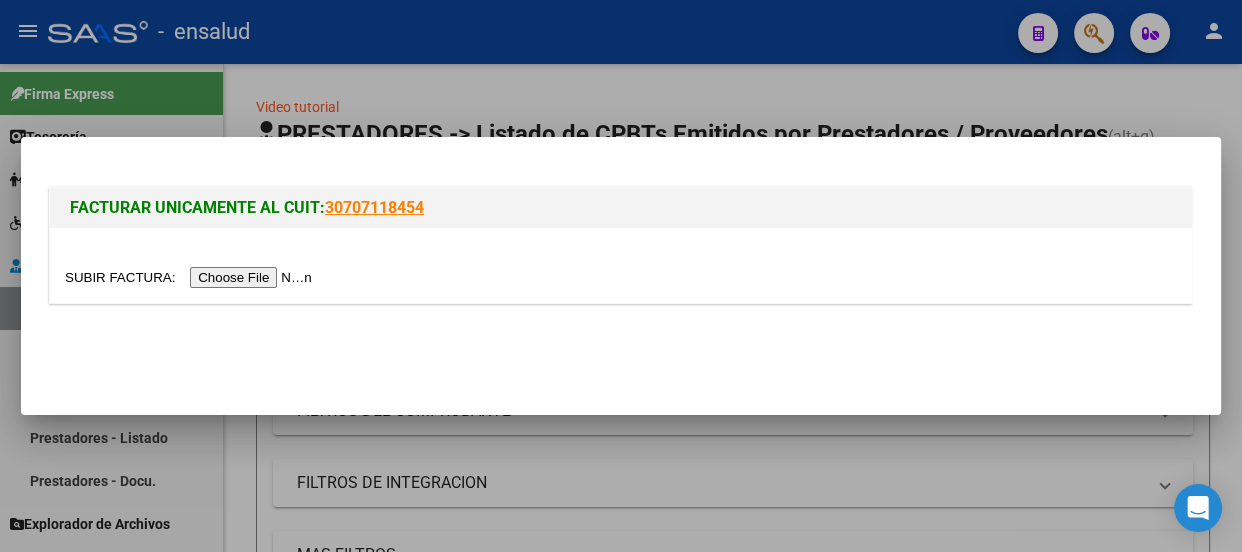 click at bounding box center [191, 277] 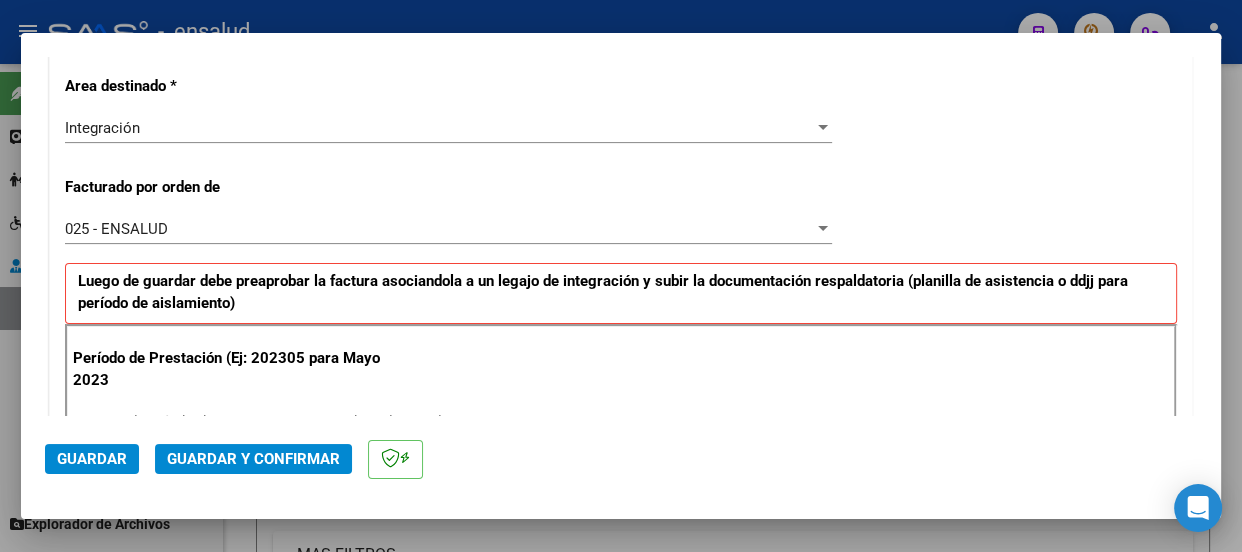 scroll, scrollTop: 636, scrollLeft: 0, axis: vertical 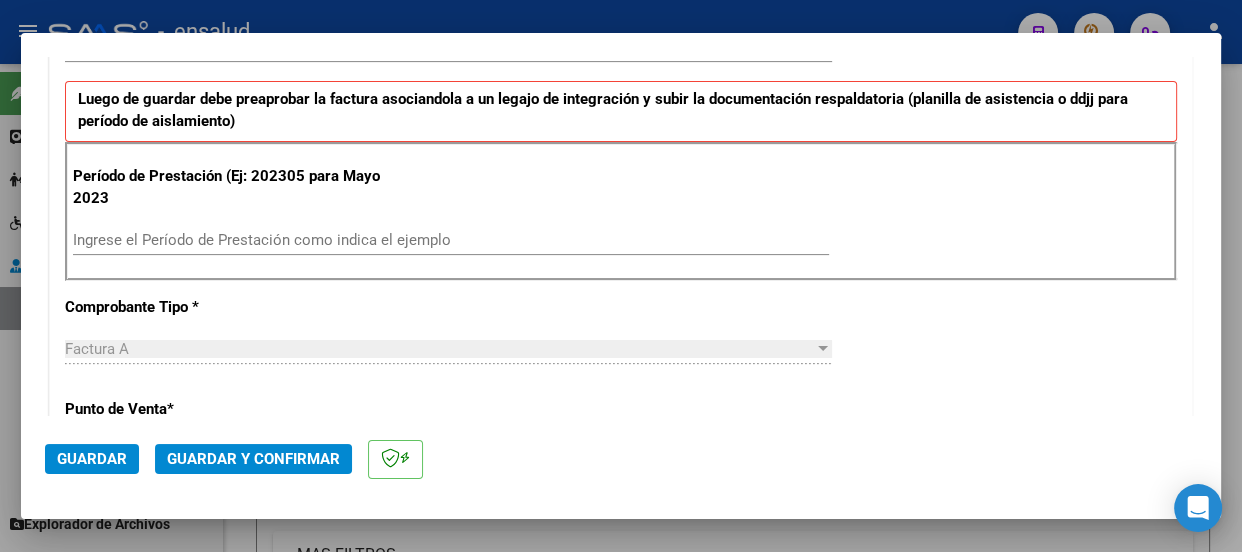 click on "Ingrese el Período de Prestación como indica el ejemplo" at bounding box center [451, 240] 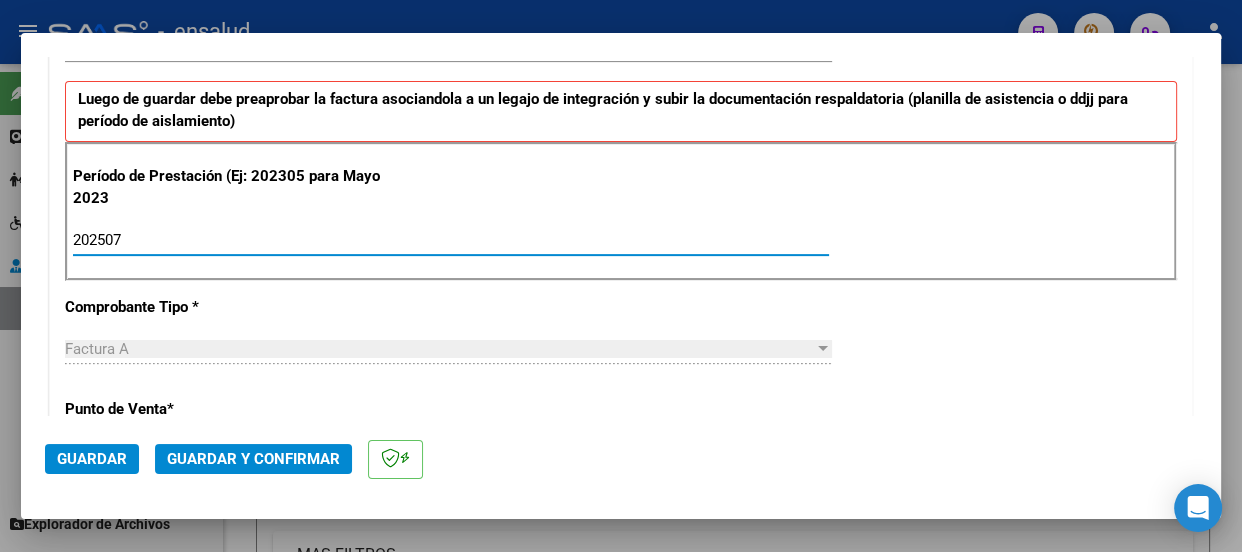 type on "202507" 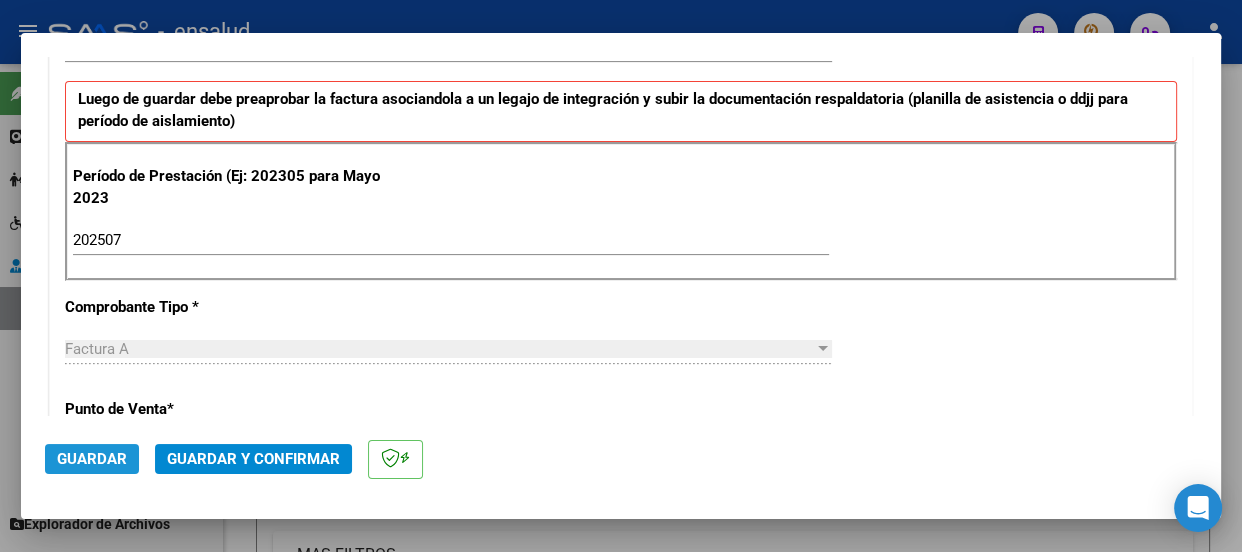 click on "Guardar" 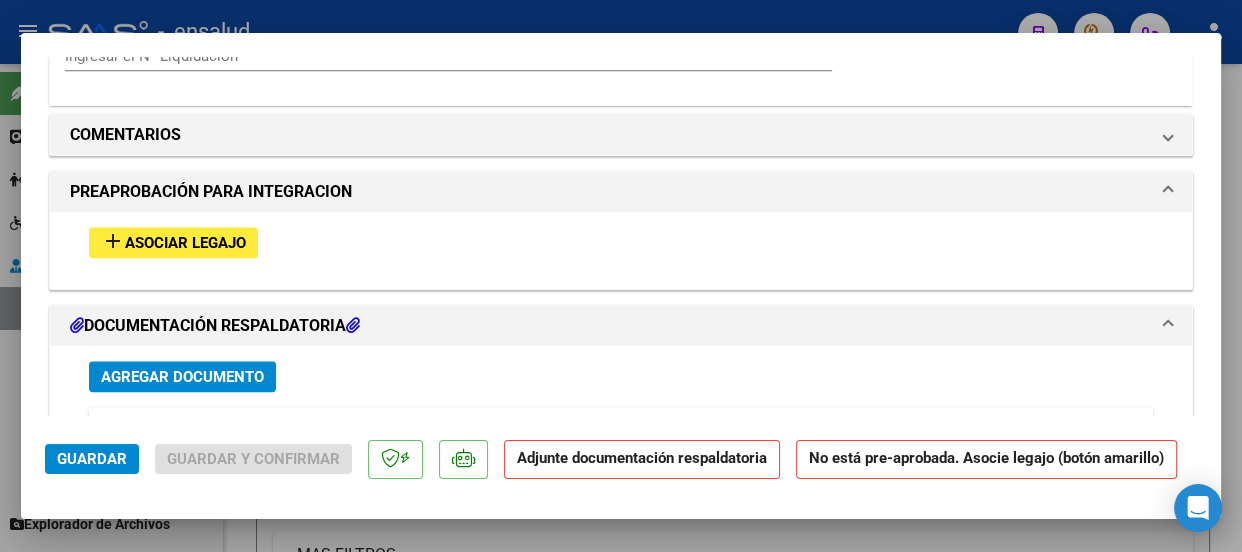 scroll, scrollTop: 1909, scrollLeft: 0, axis: vertical 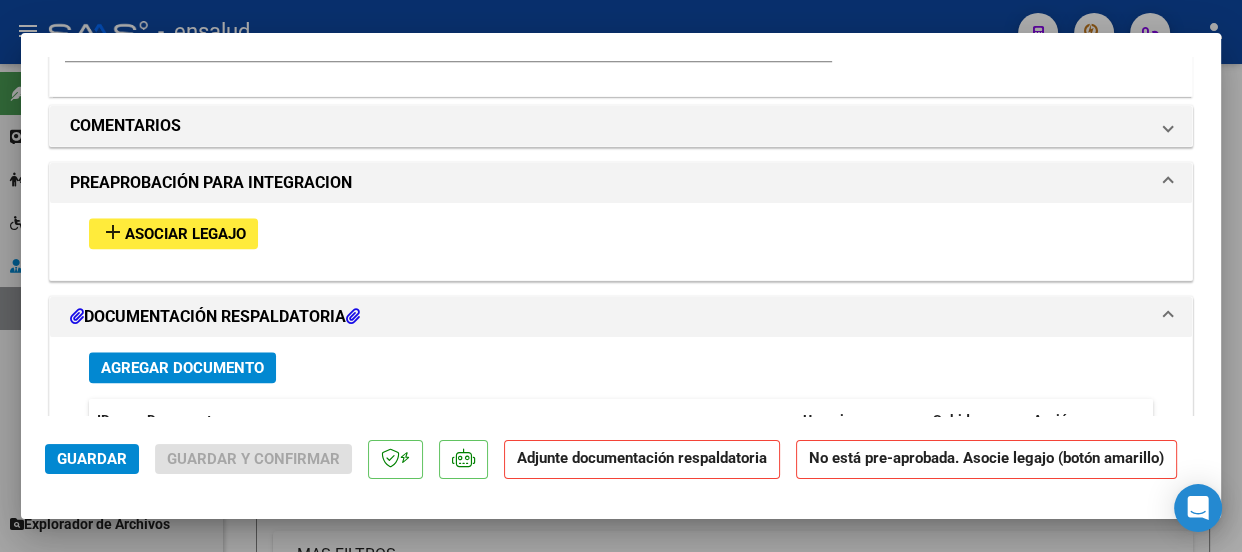 click on "Asociar Legajo" at bounding box center (185, 234) 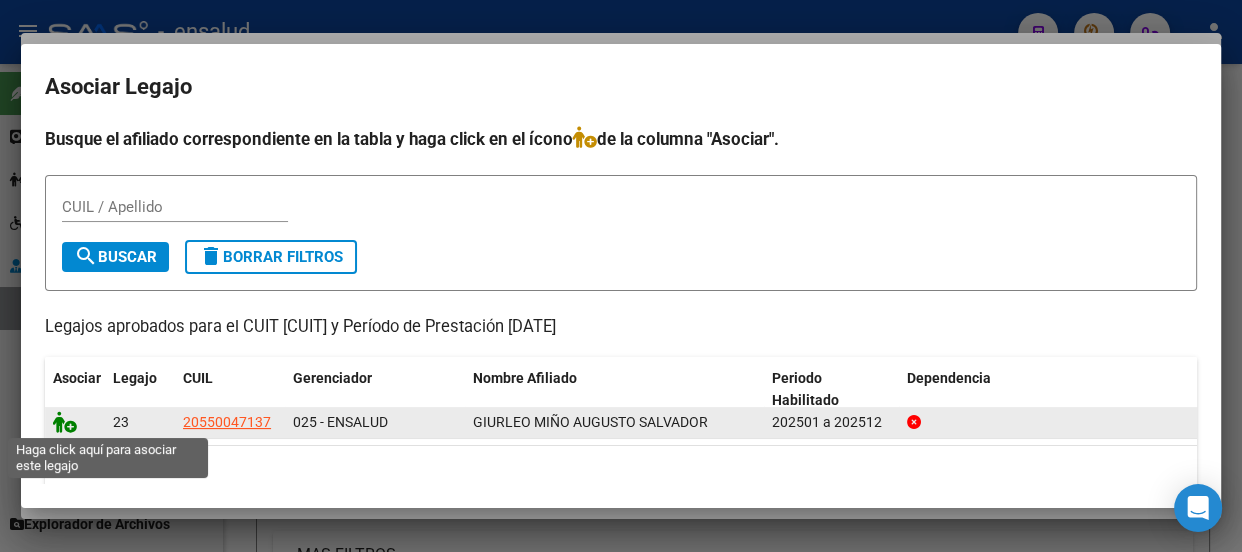 click 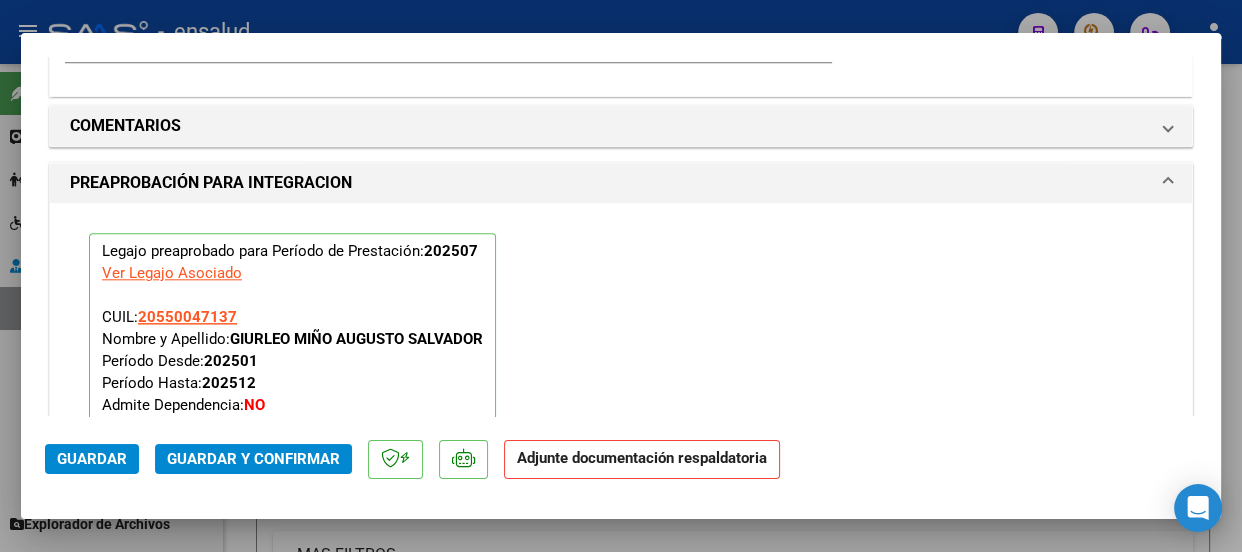 scroll, scrollTop: 2325, scrollLeft: 0, axis: vertical 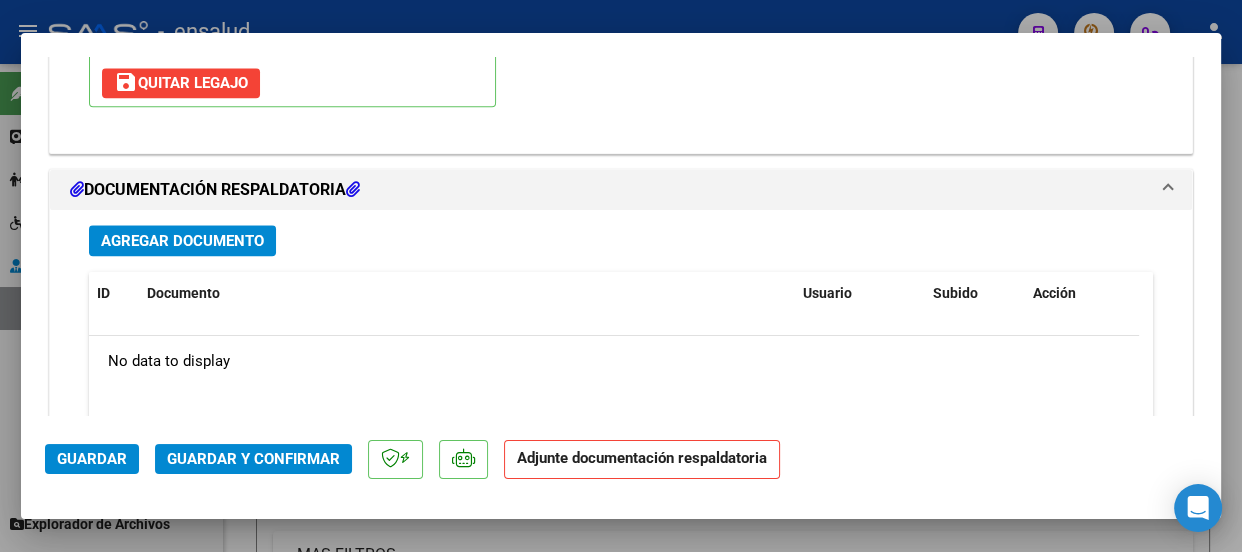 click on "Agregar Documento" at bounding box center (182, 241) 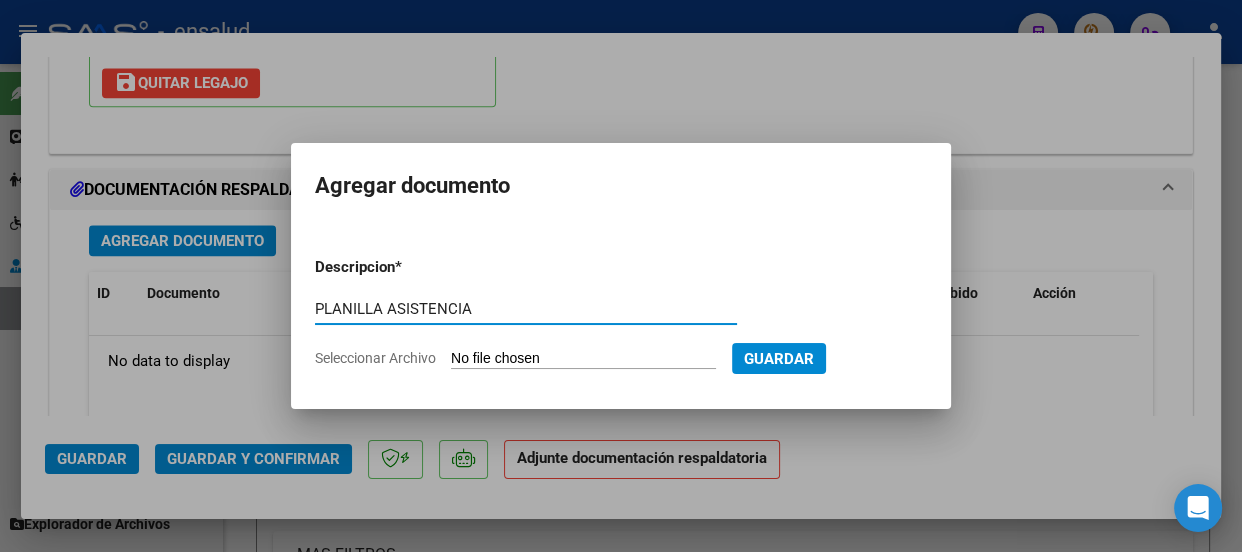 type on "PLANILLA ASISTENCIA" 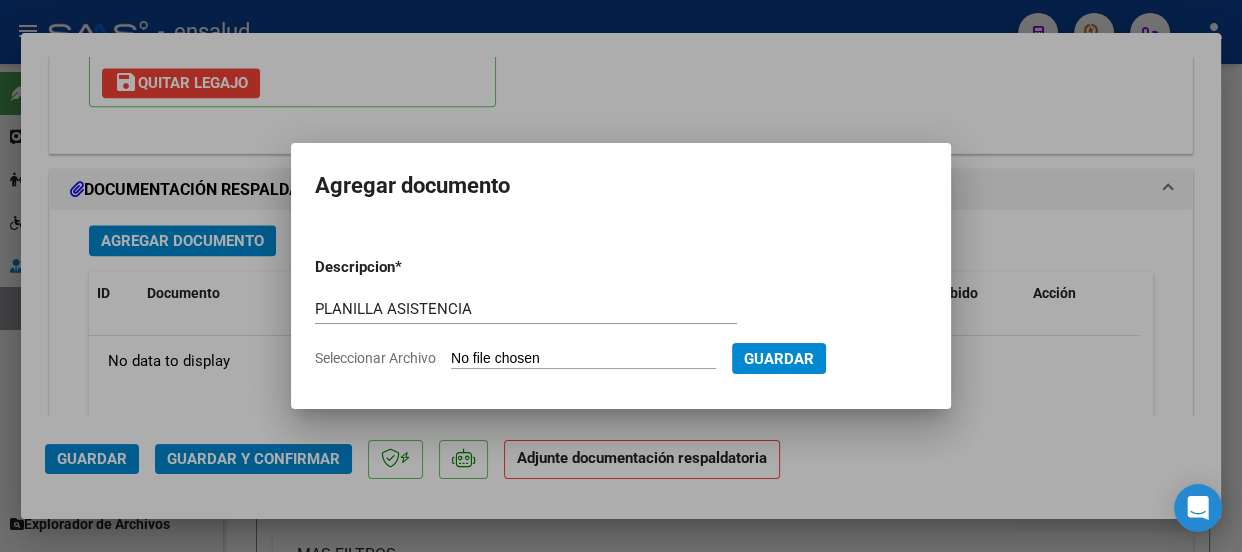 click on "Seleccionar Archivo" at bounding box center [583, 359] 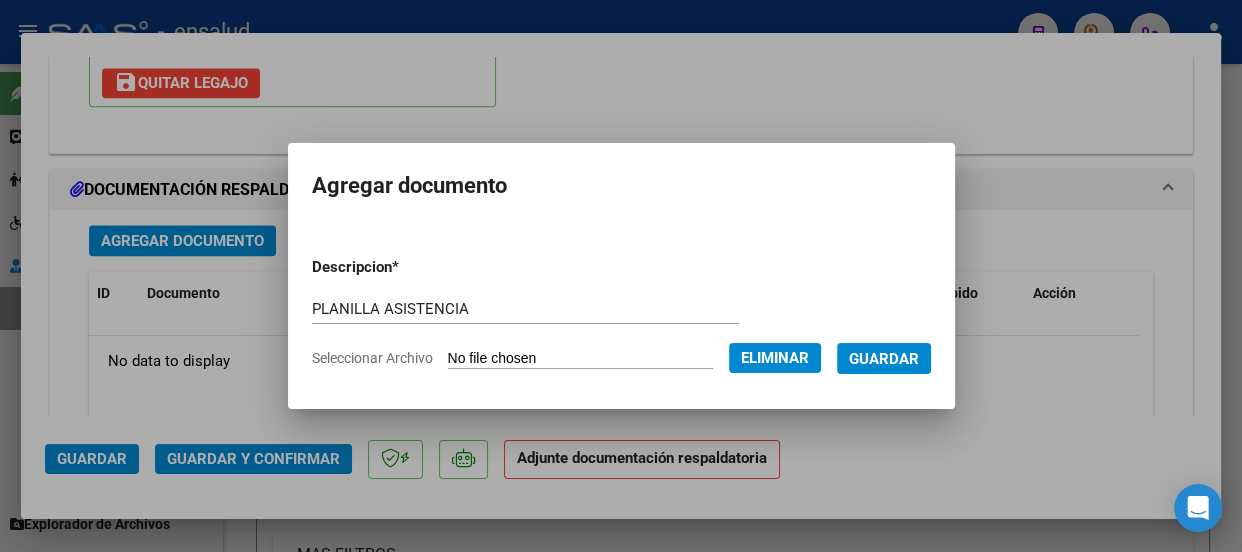 click on "Guardar" at bounding box center (884, 359) 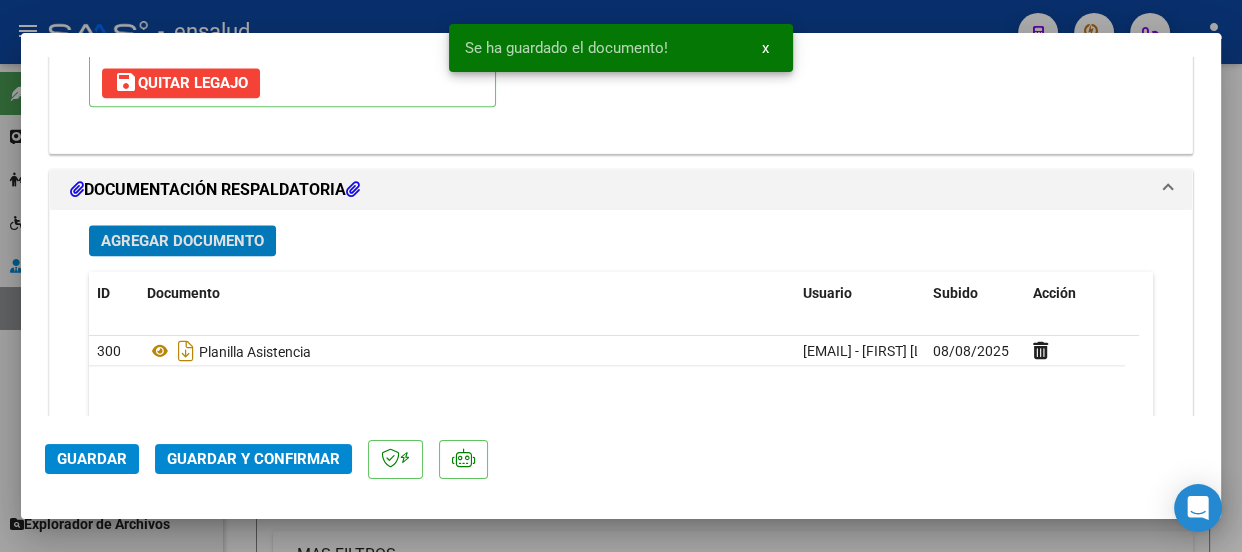 click on "Guardar y Confirmar" 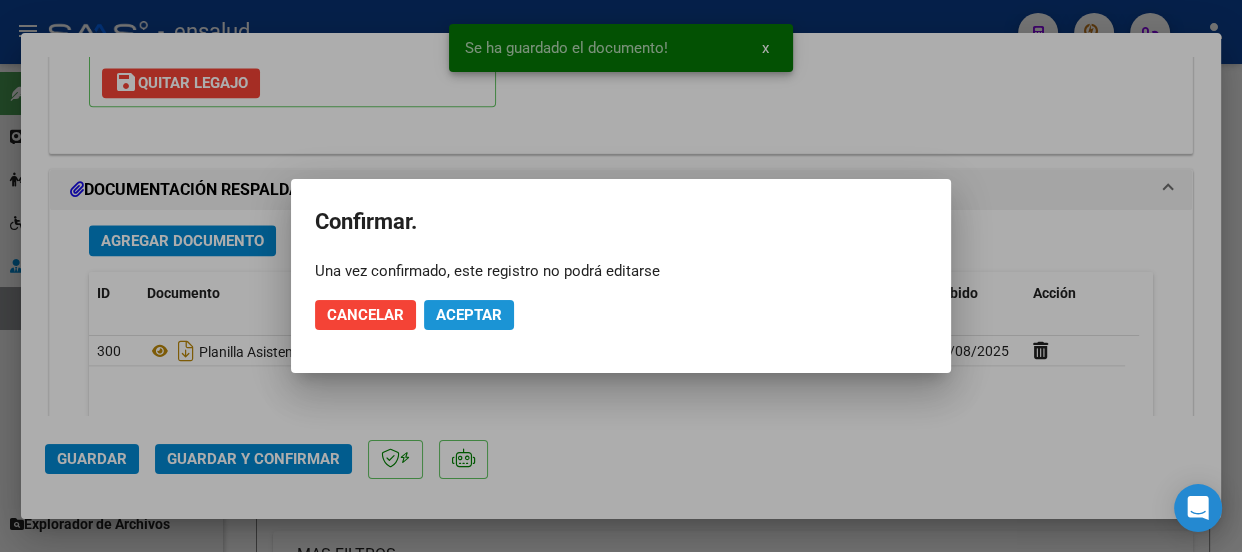 click on "Aceptar" 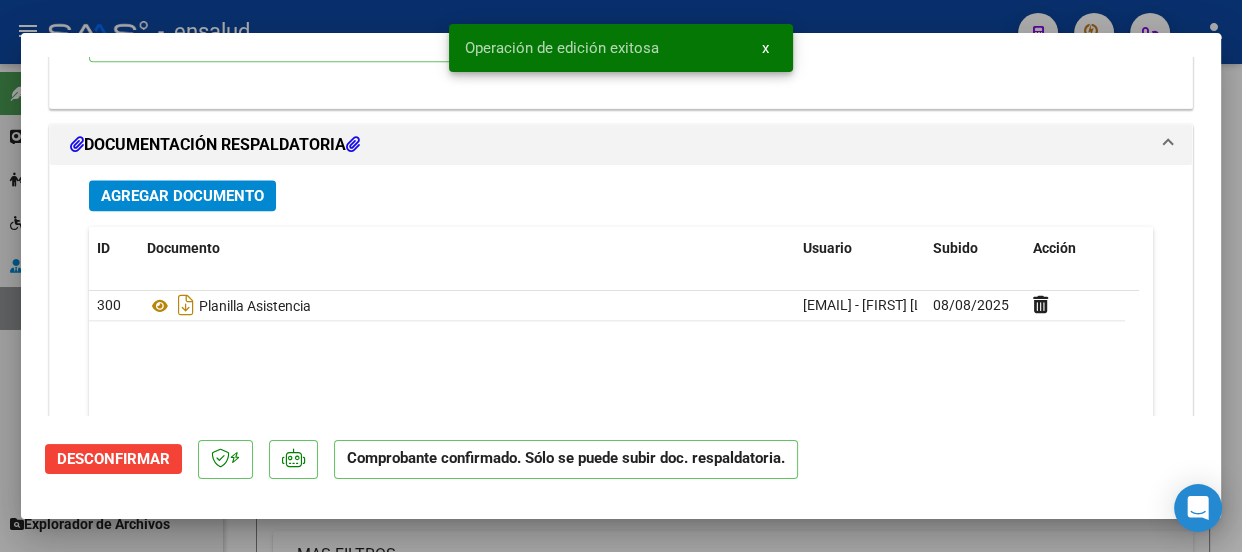 click on "x" at bounding box center [765, 48] 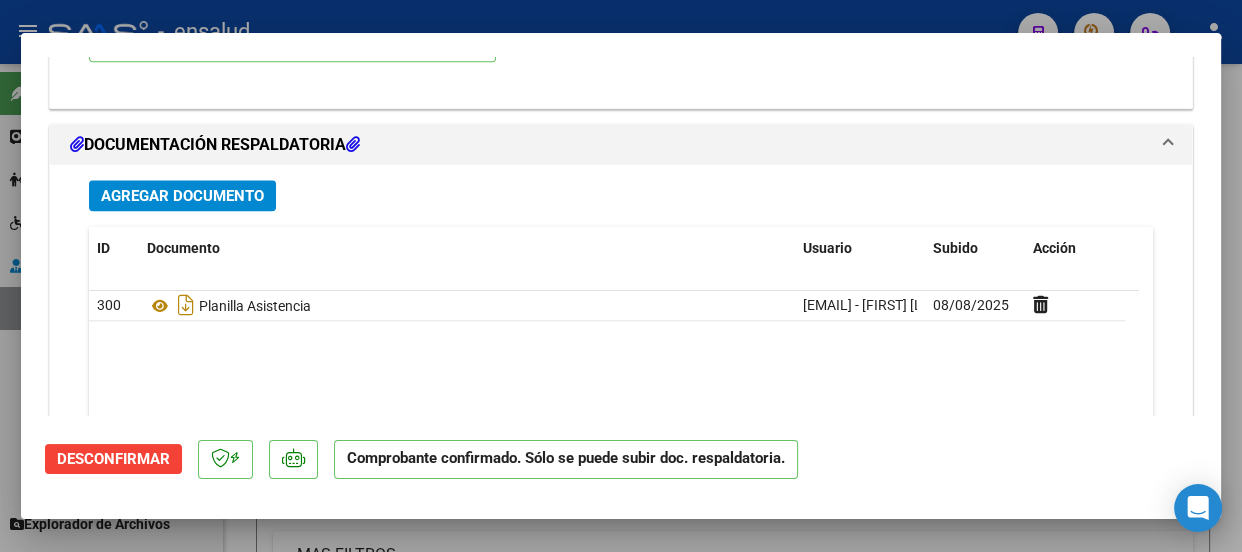 click at bounding box center [621, 276] 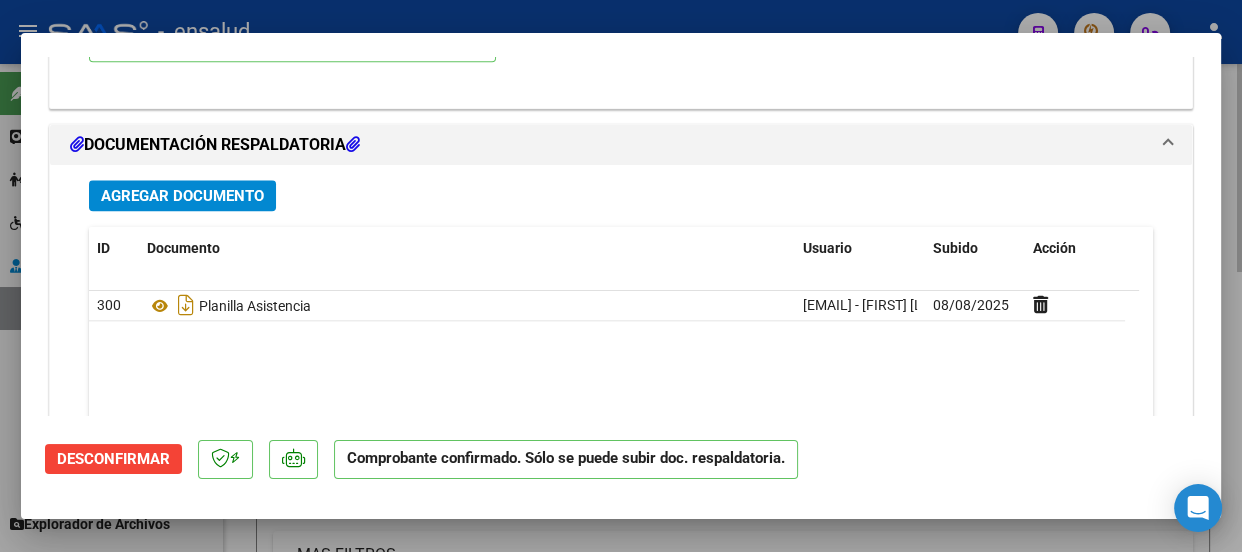 scroll, scrollTop: 0, scrollLeft: 0, axis: both 